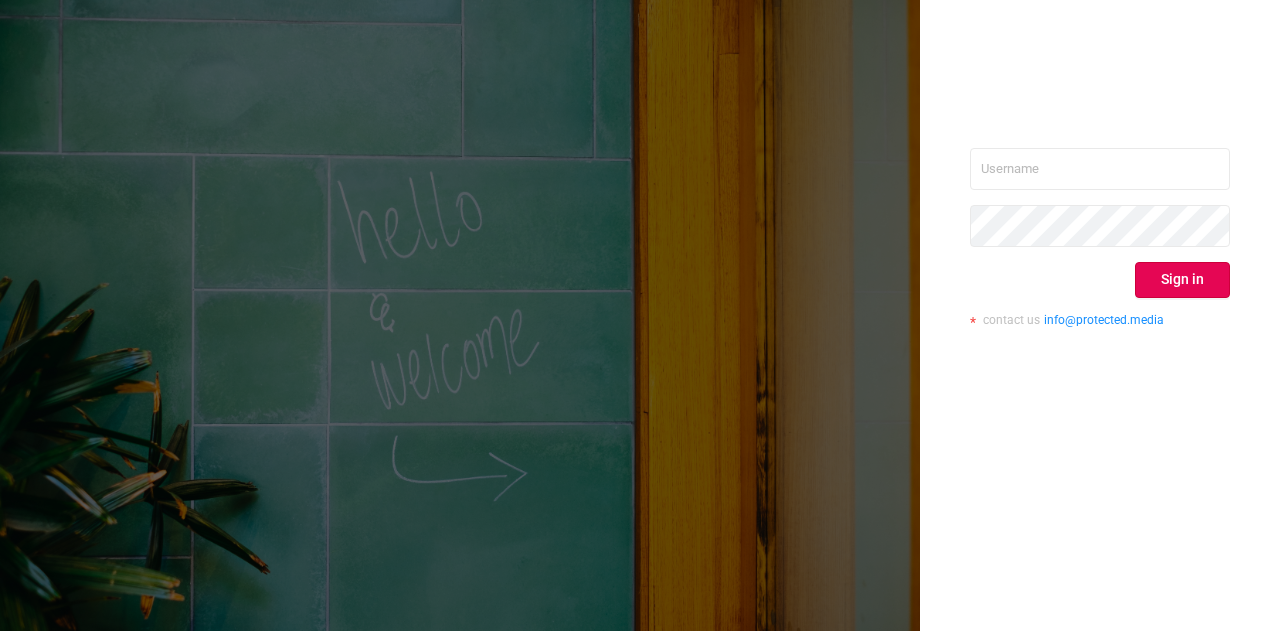 scroll, scrollTop: 0, scrollLeft: 0, axis: both 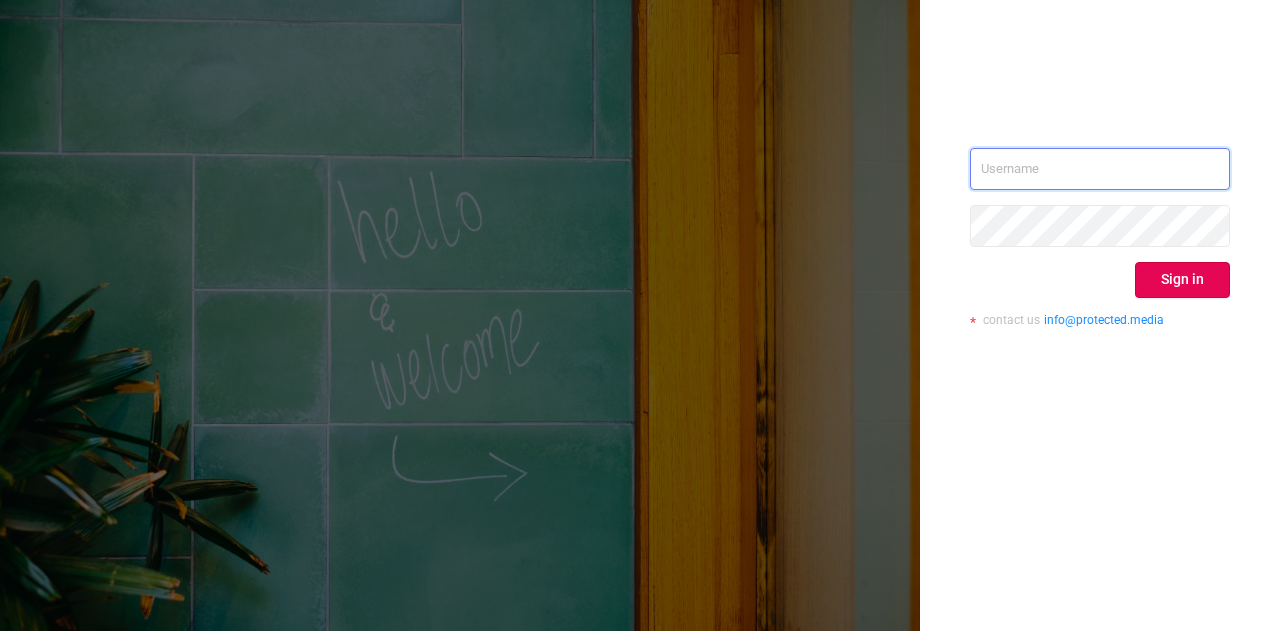click at bounding box center (1100, 169) 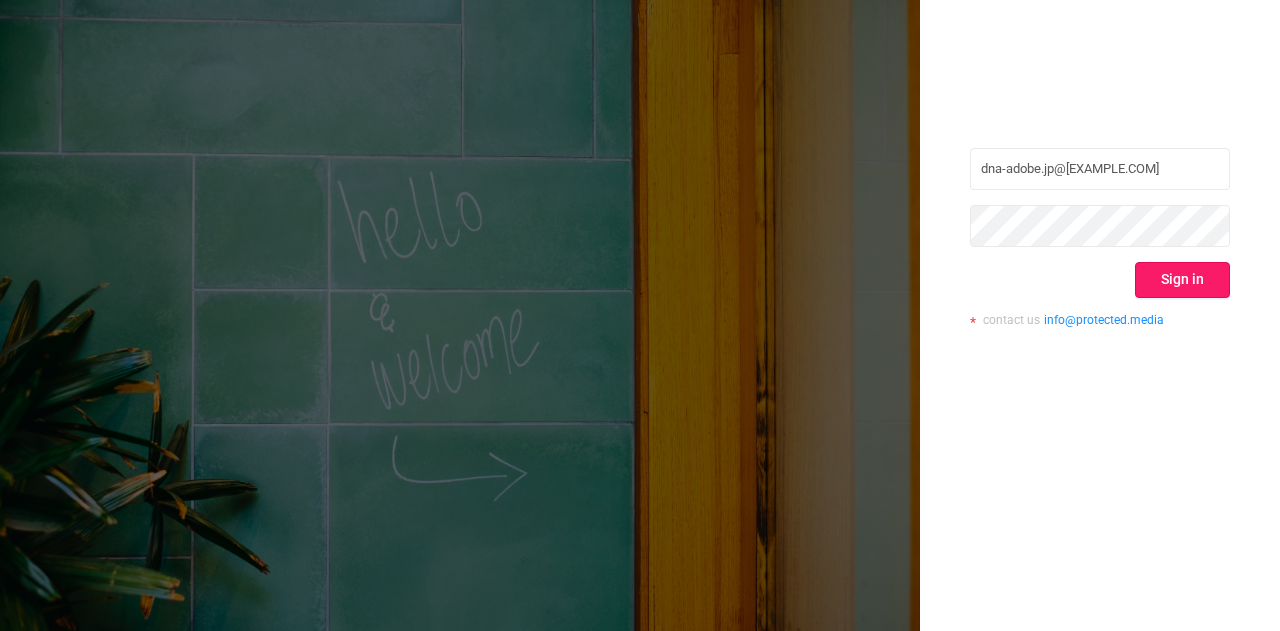 click on "Sign in" at bounding box center (1182, 280) 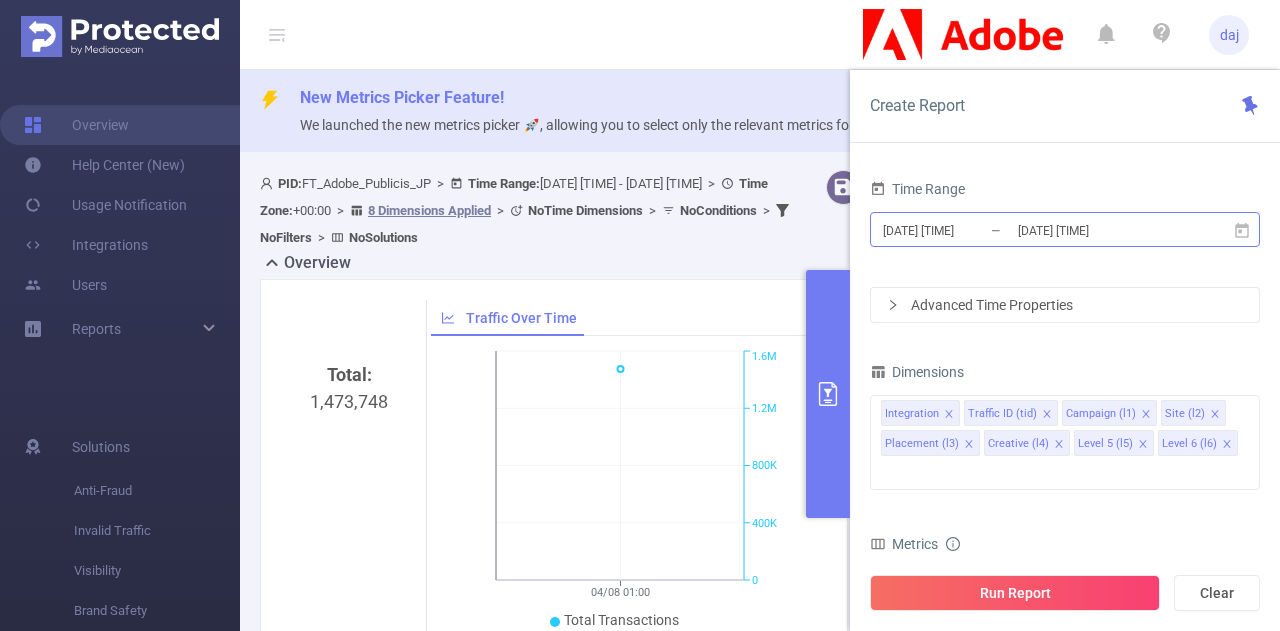 click on "[DATE] [TIME]" at bounding box center [962, 230] 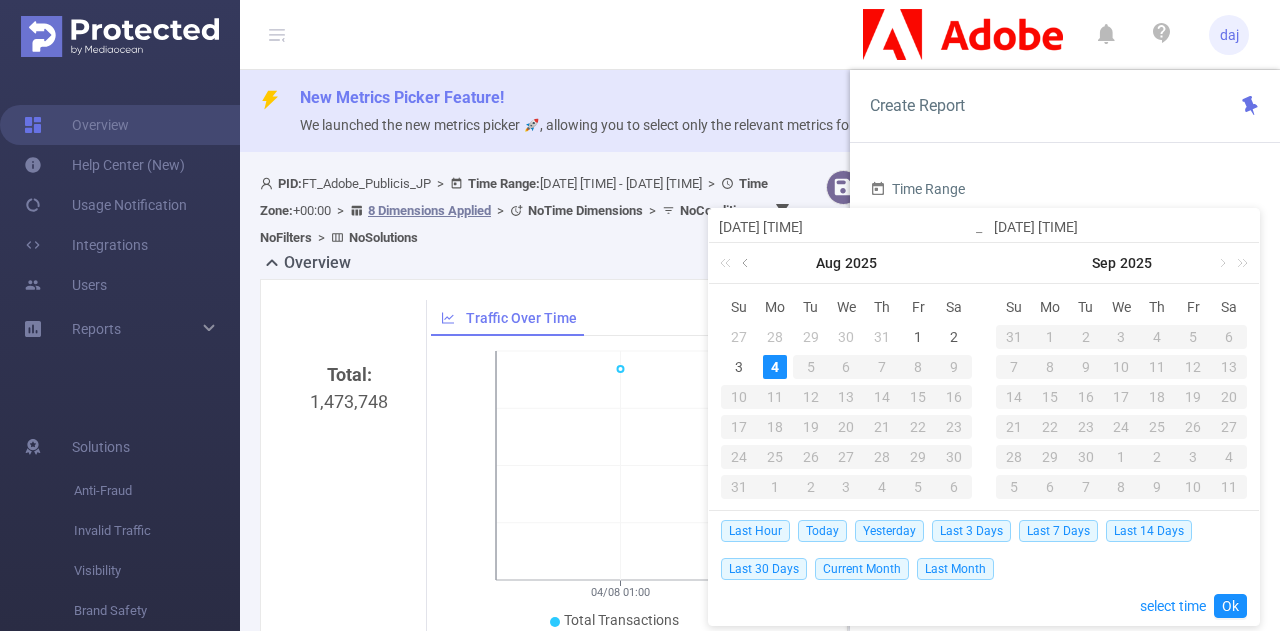 click at bounding box center (747, 263) 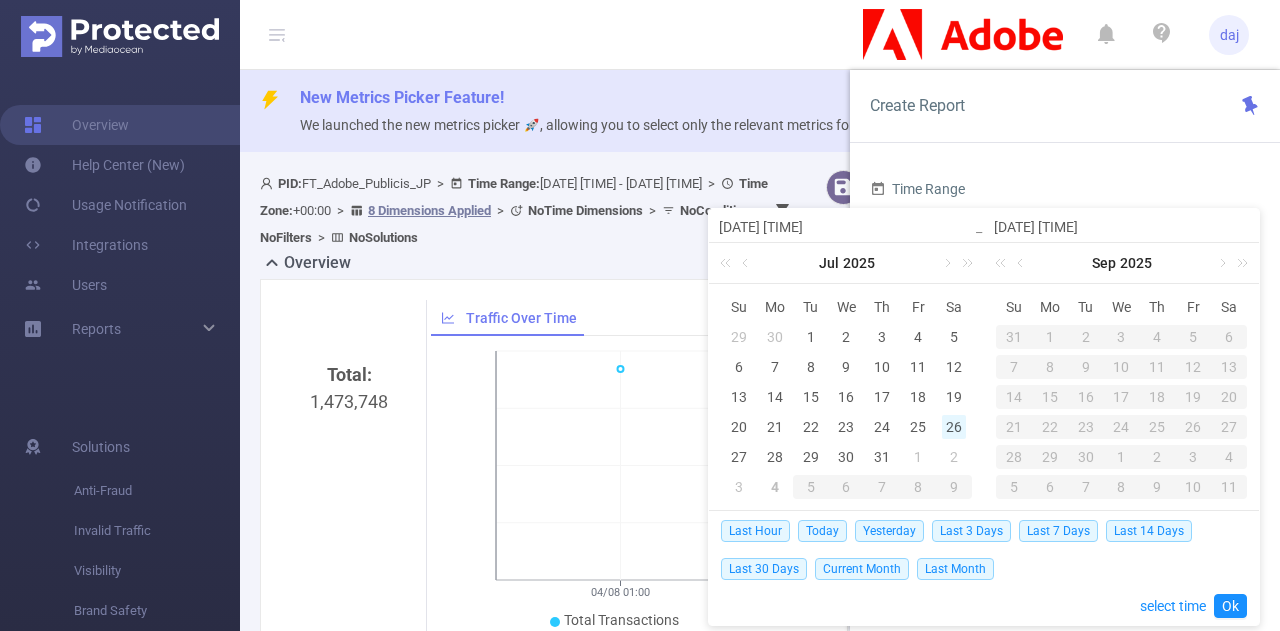 click on "26" at bounding box center [954, 427] 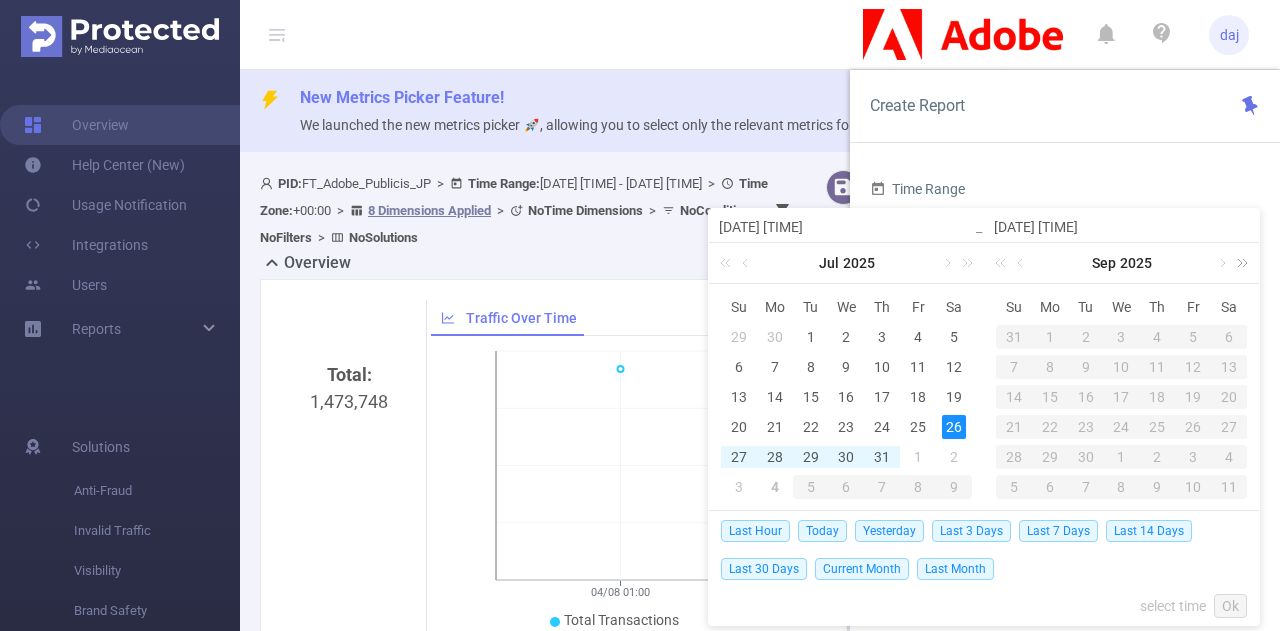 click at bounding box center [1239, 263] 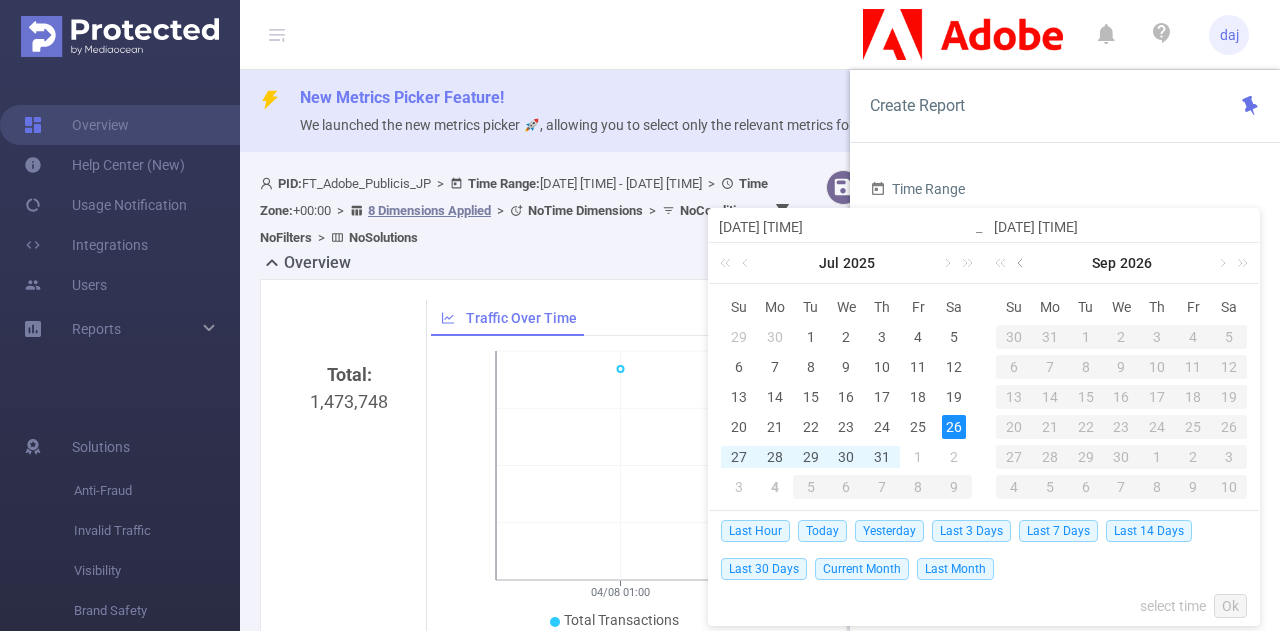 click at bounding box center [1022, 263] 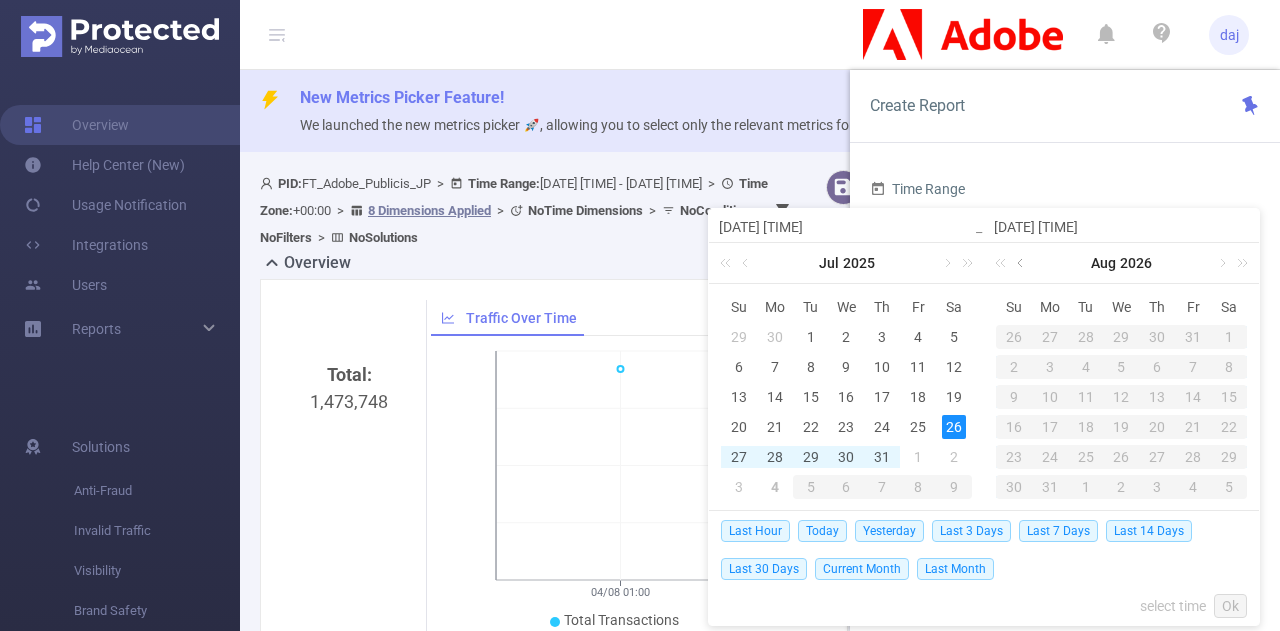 click at bounding box center (1022, 263) 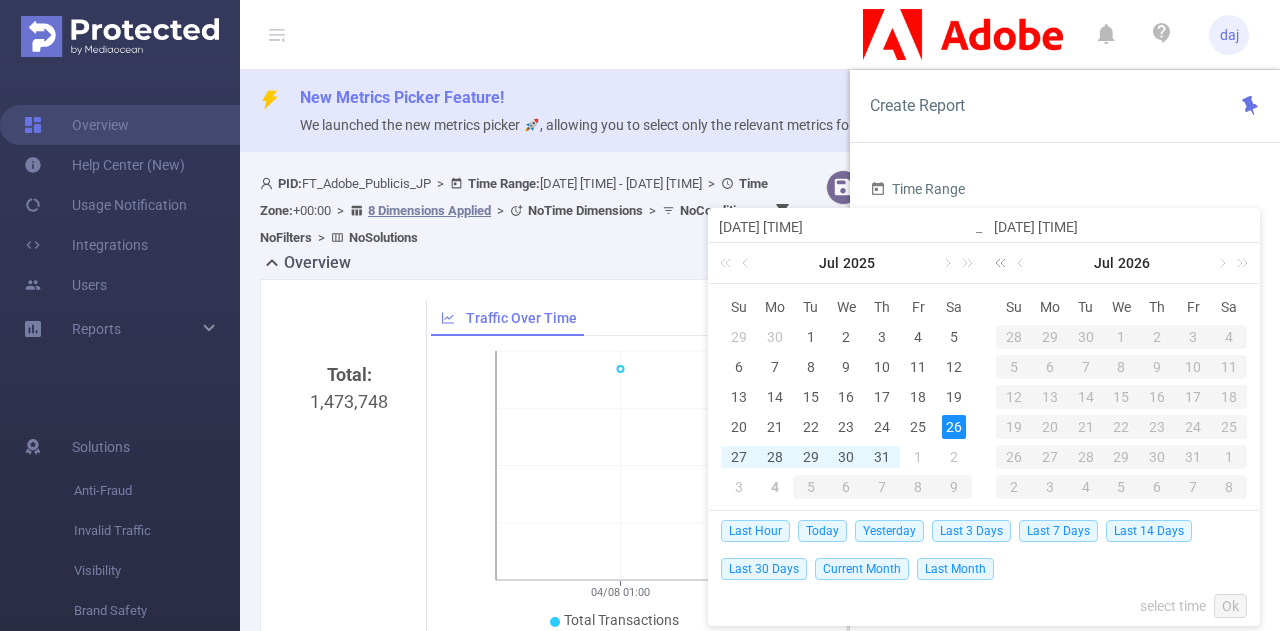 click at bounding box center [1004, 263] 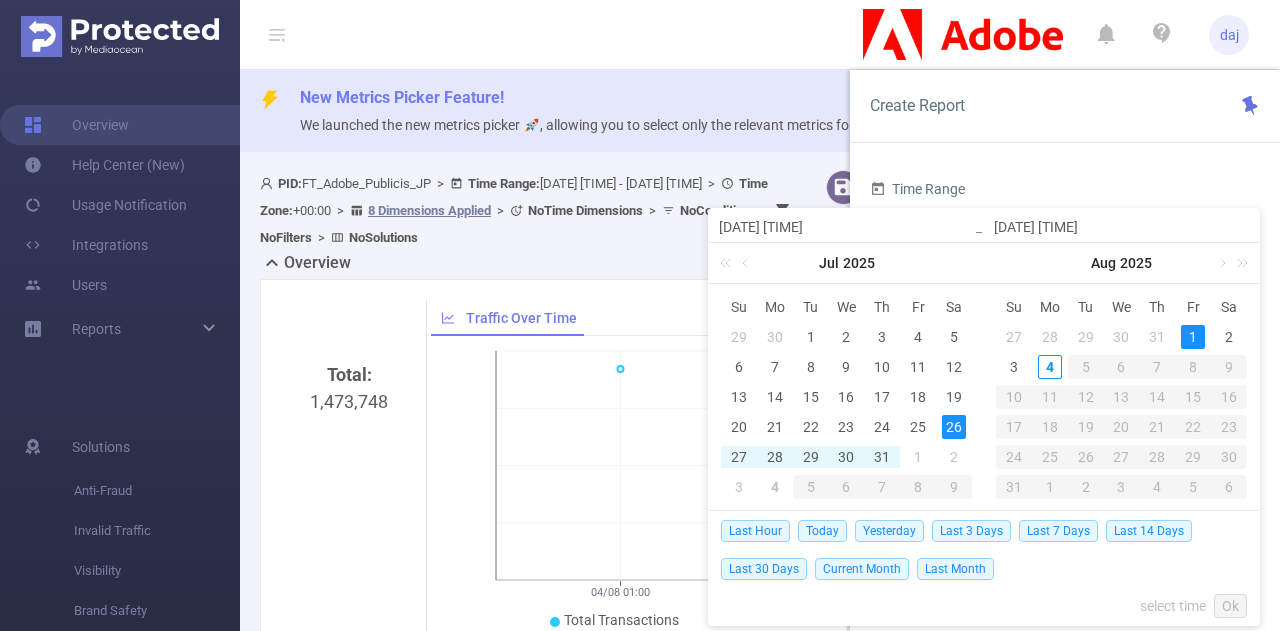 click on "1" at bounding box center [1193, 337] 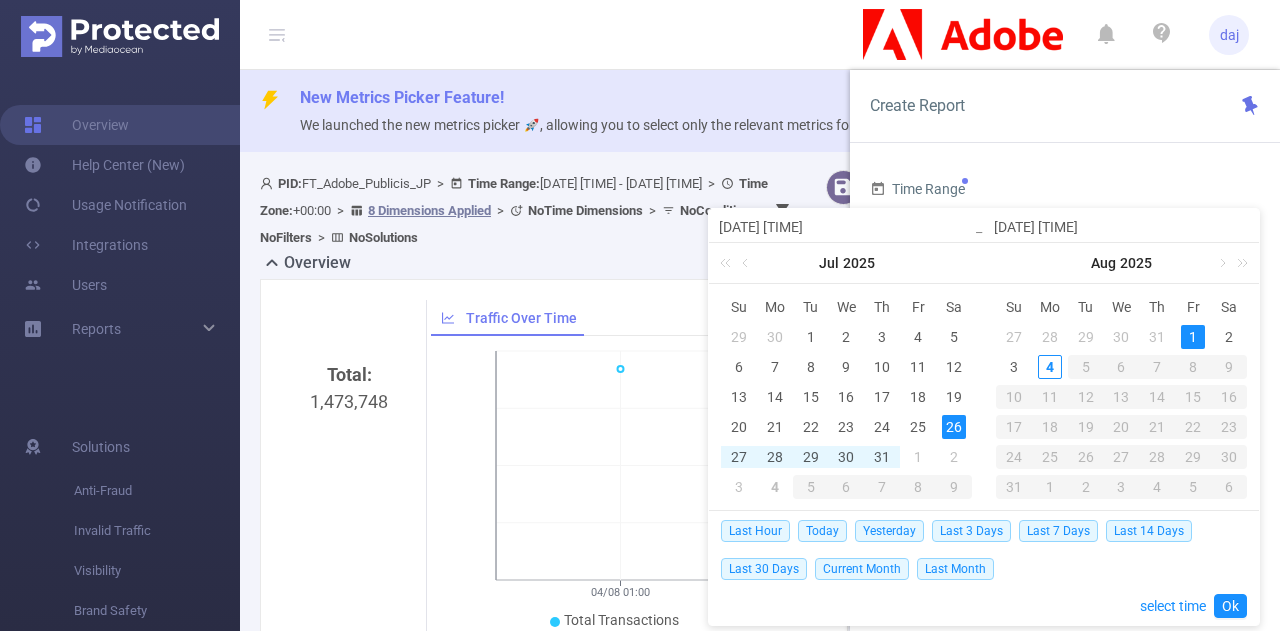click on "[DATE] [TIME]" at bounding box center [846, 227] 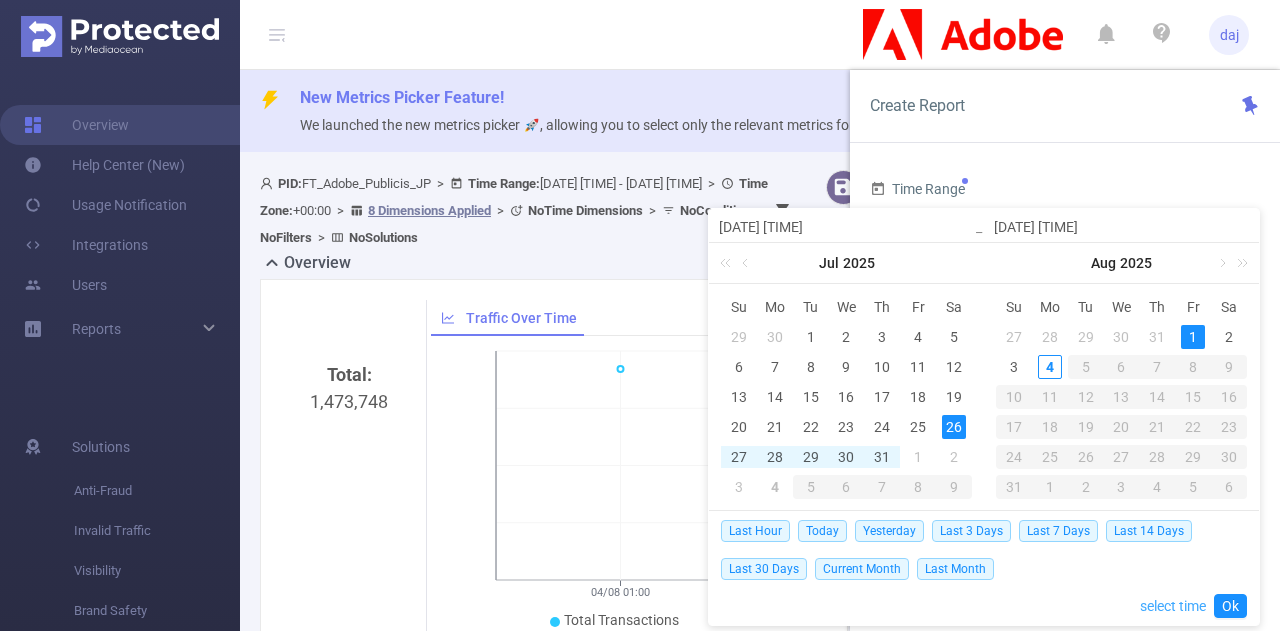 click on "select time" at bounding box center [1173, 606] 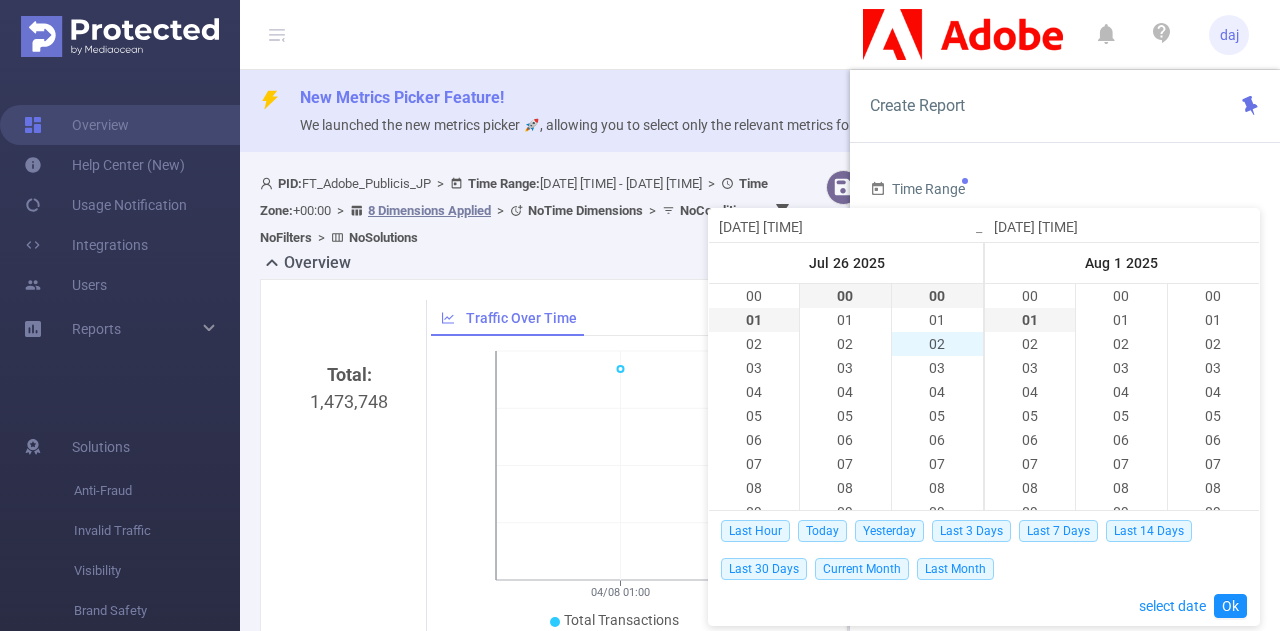 scroll, scrollTop: 24, scrollLeft: 0, axis: vertical 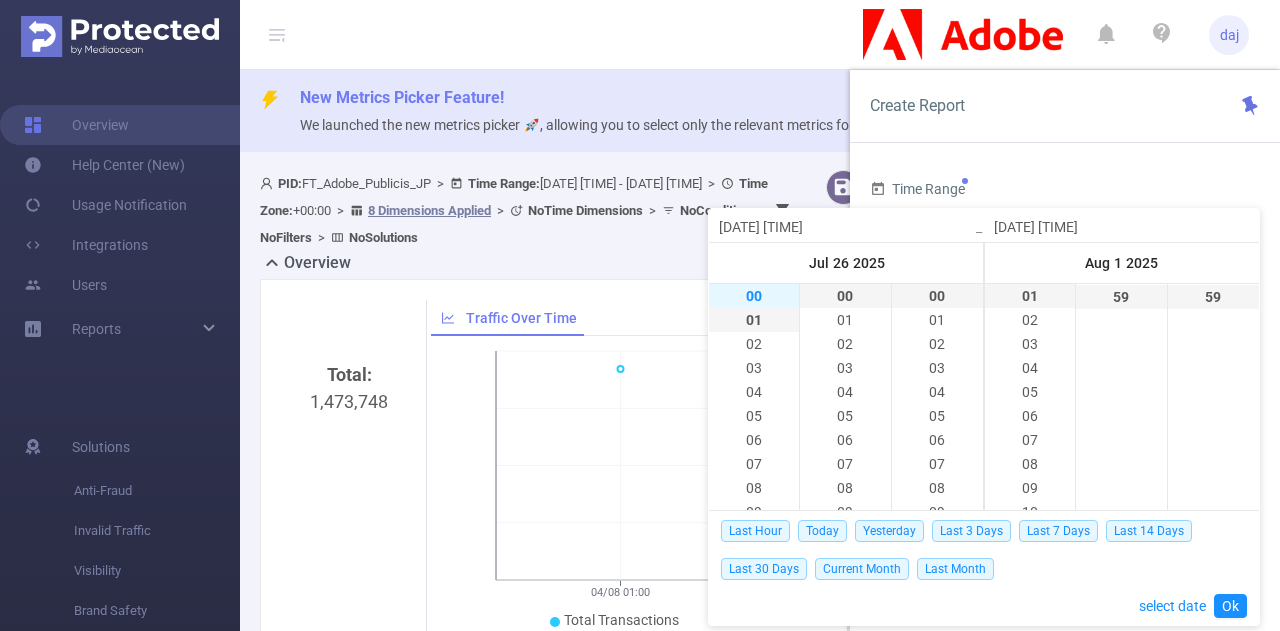 click on "00" at bounding box center (754, 296) 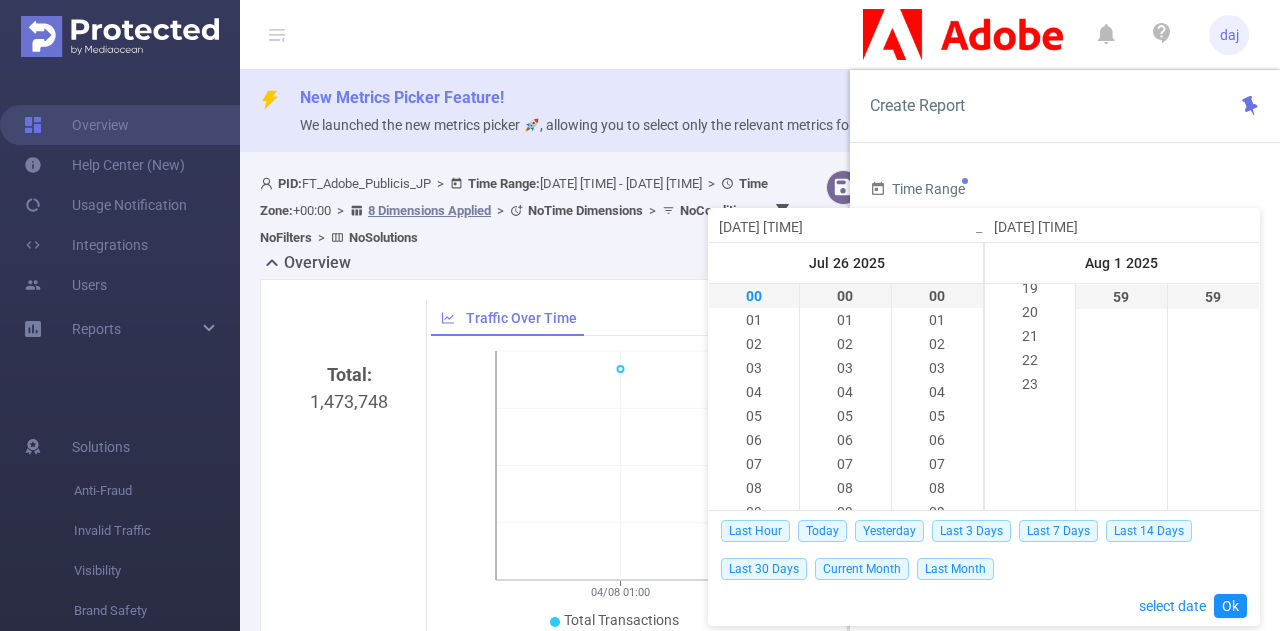 scroll, scrollTop: 551, scrollLeft: 0, axis: vertical 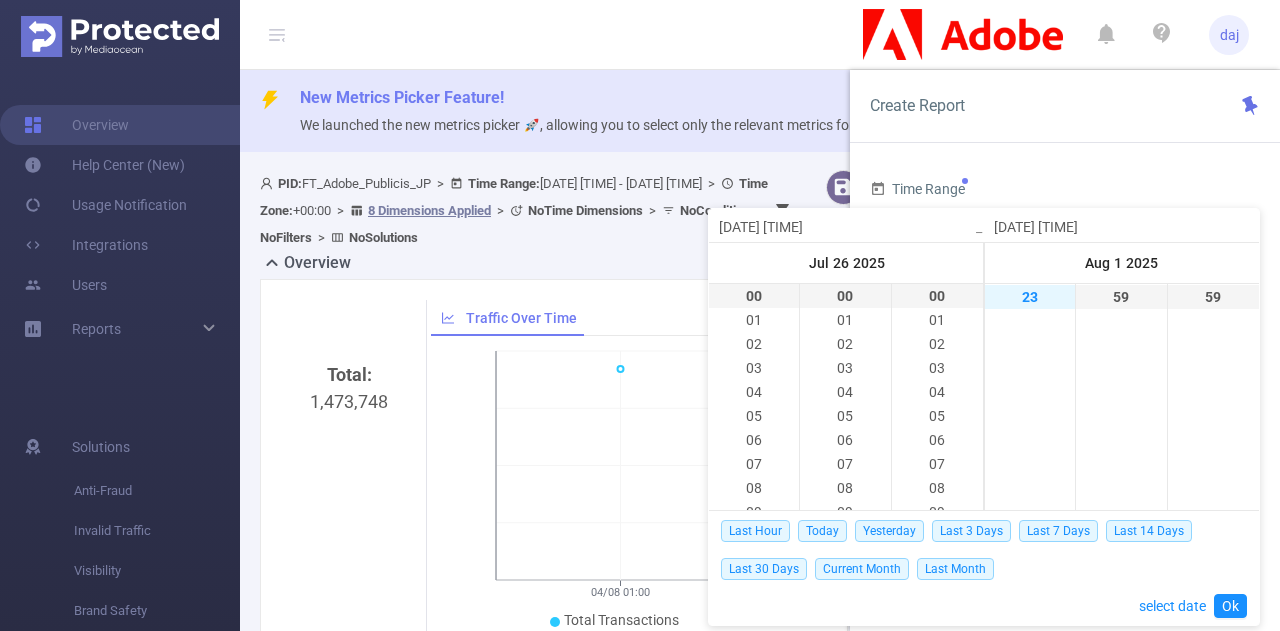 click on "23" at bounding box center (1030, 297) 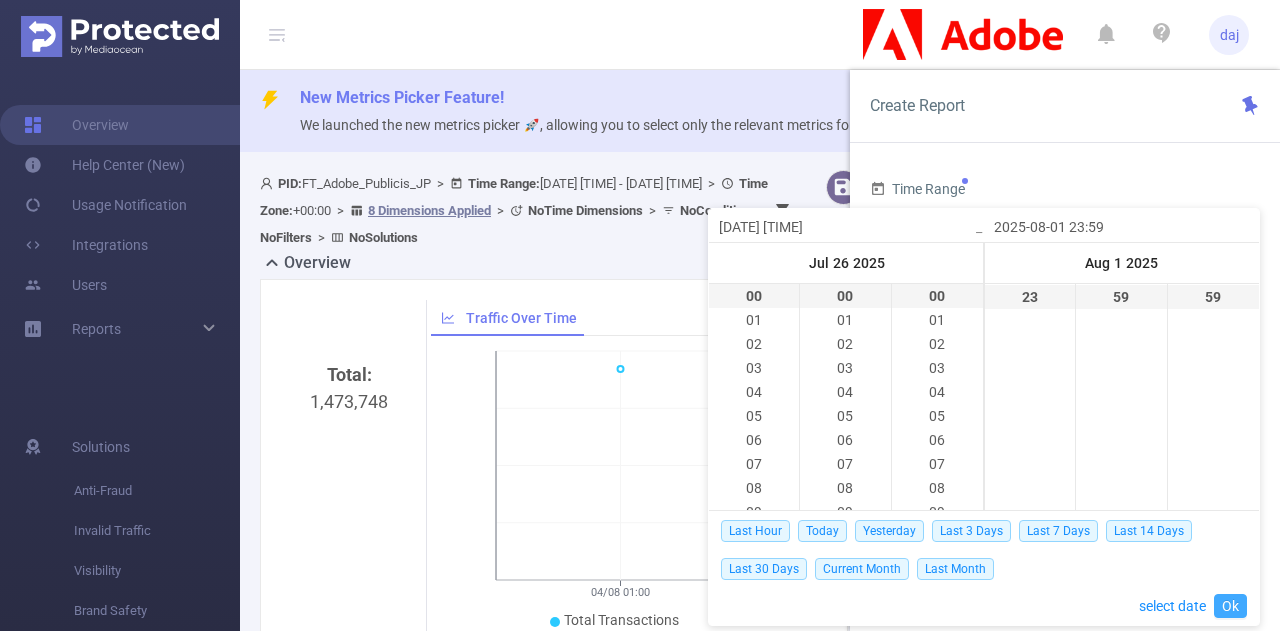 click on "Ok" at bounding box center [1230, 606] 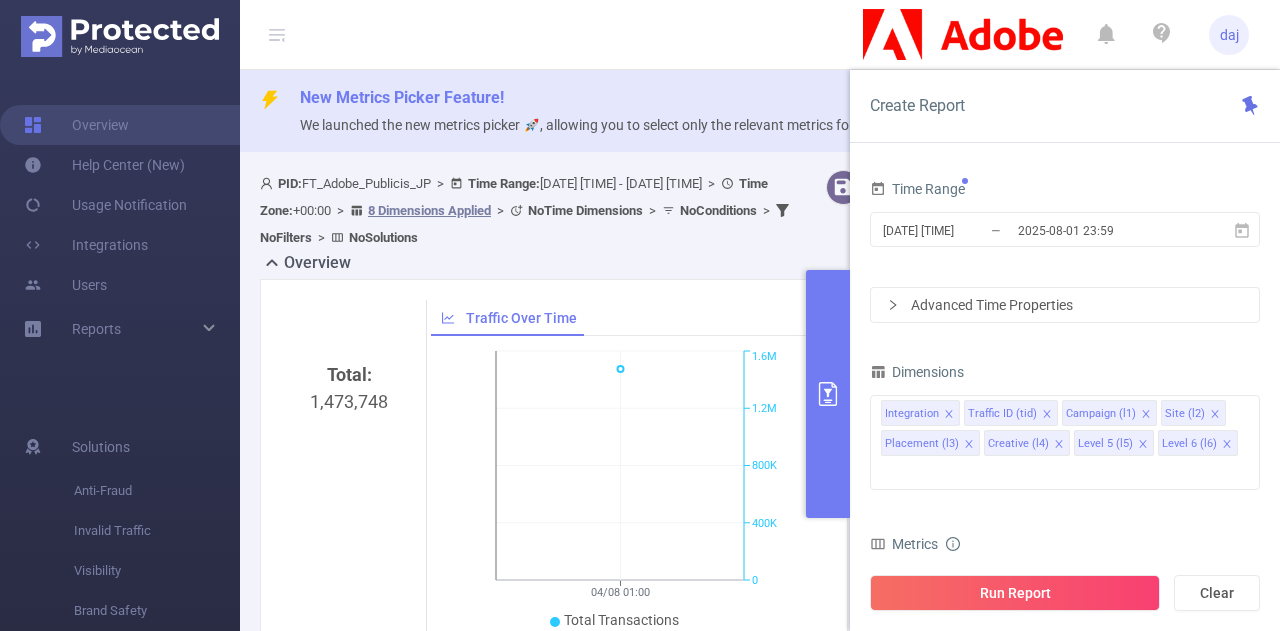click on "Advanced Time Properties" at bounding box center (1065, 305) 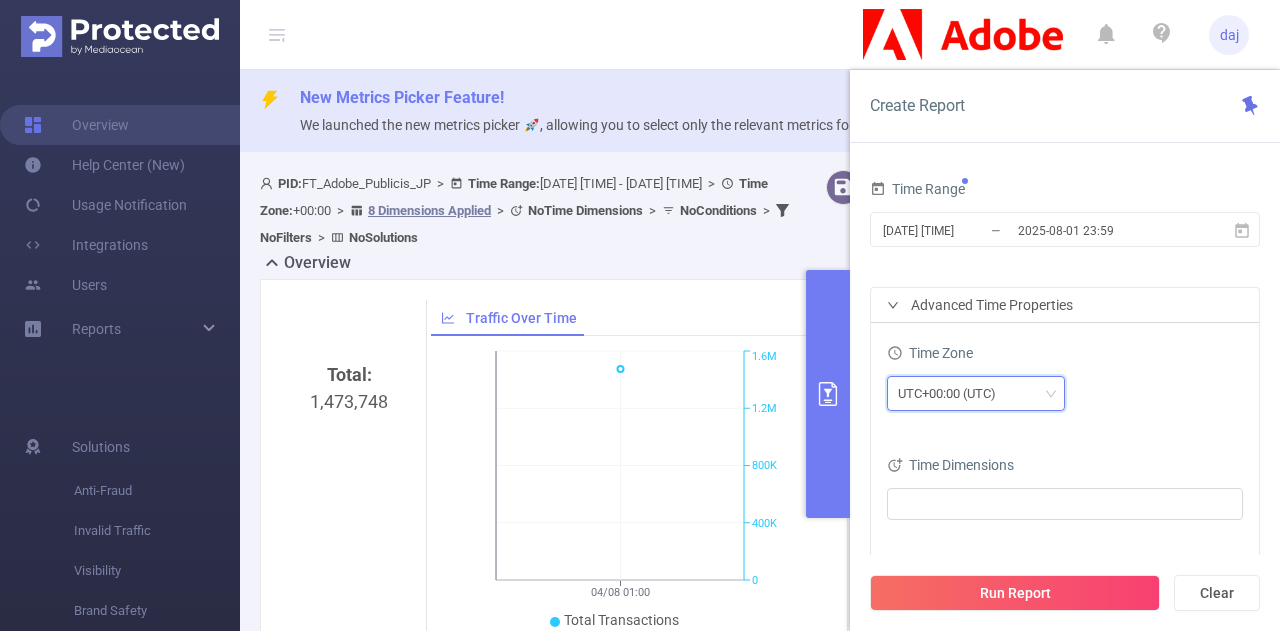 click on "UTC+00:00 (UTC)" at bounding box center (954, 393) 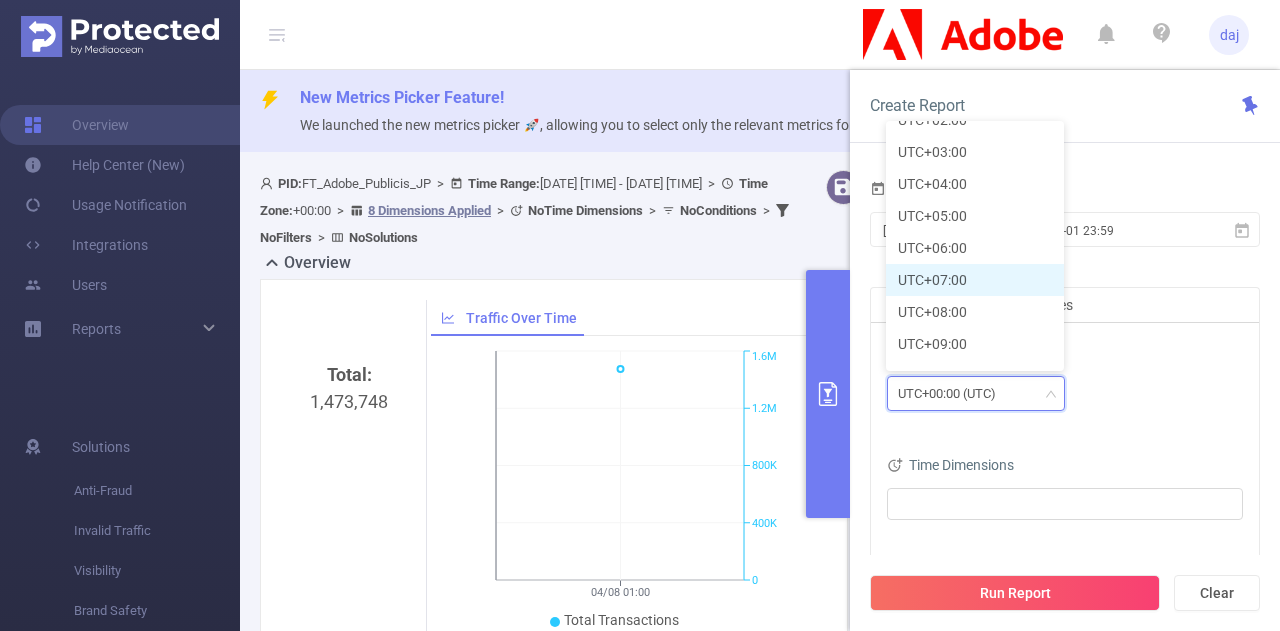 scroll, scrollTop: 504, scrollLeft: 0, axis: vertical 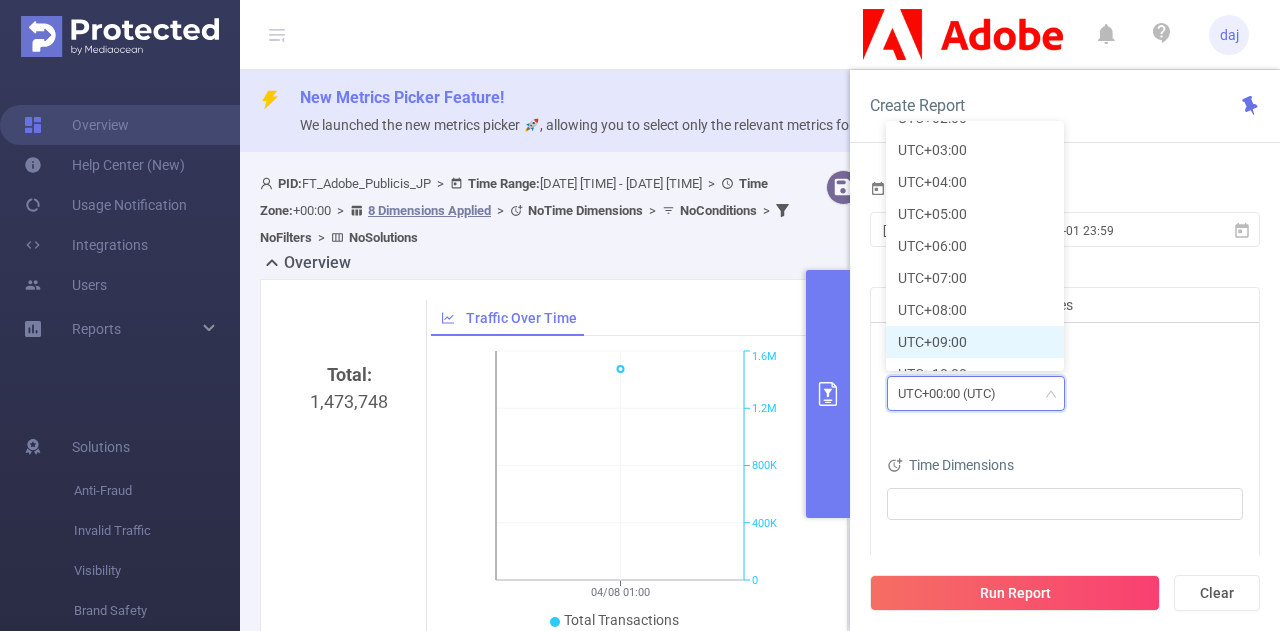 click on "UTC+09:00" at bounding box center (975, 342) 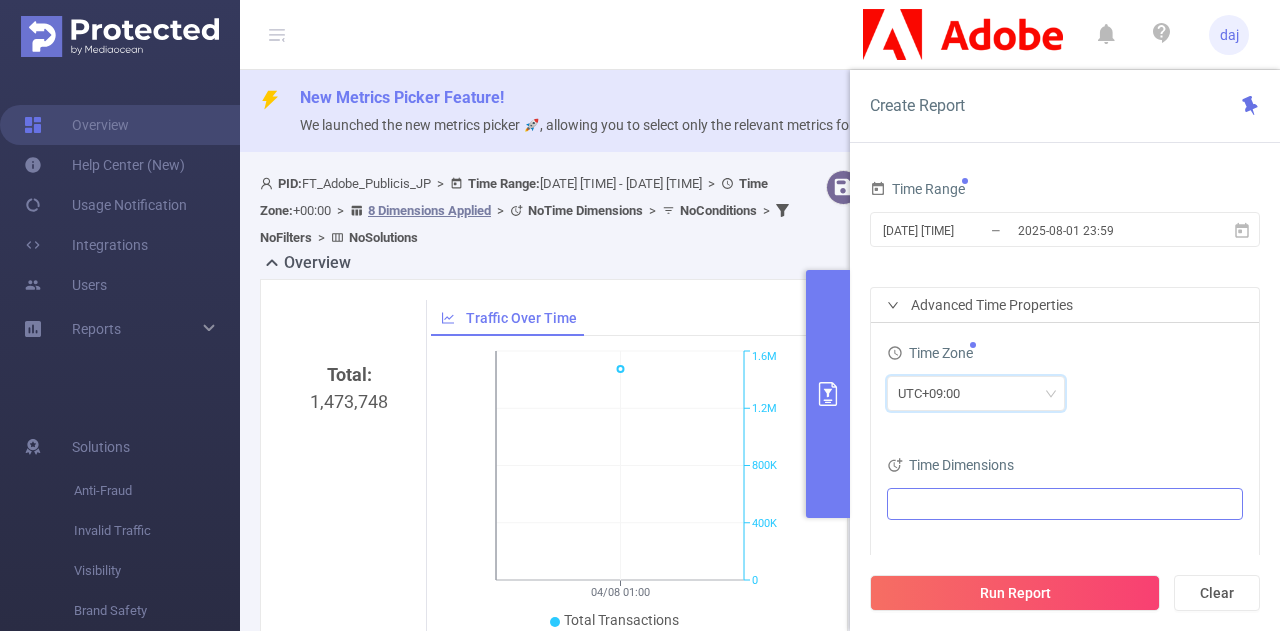 click at bounding box center (1057, 504) 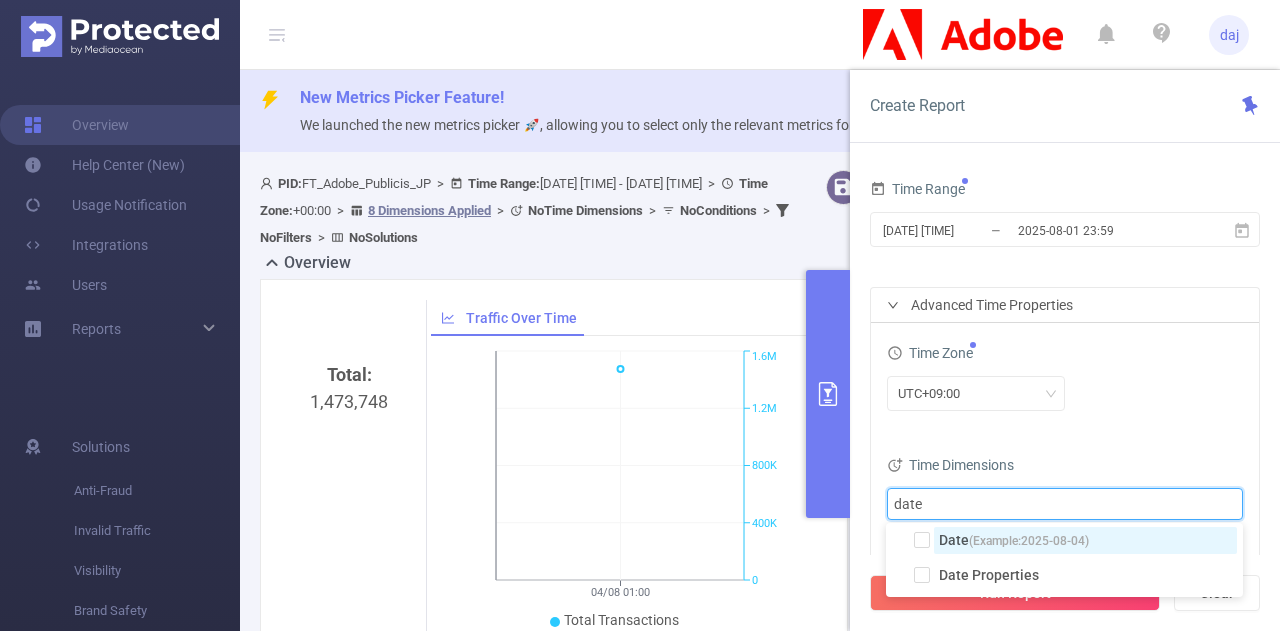 type on "date" 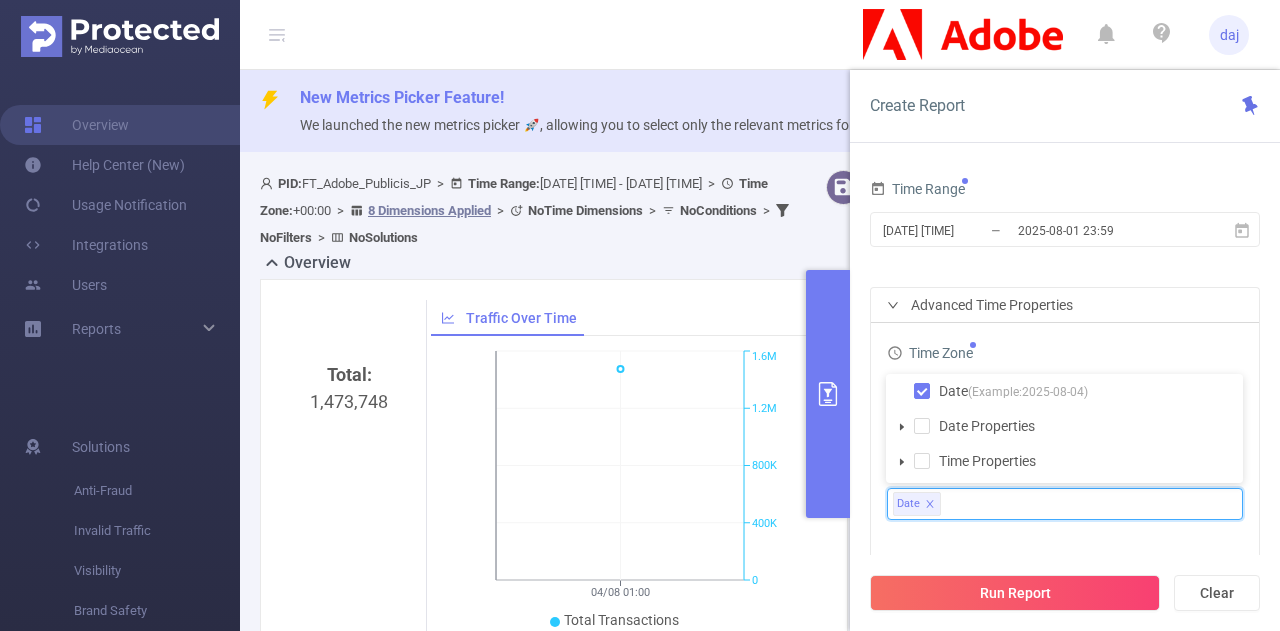 click on "Time Range [DATE] [TIME]   _   [DATE] [TIME] Advanced Time Properties    Time Zone UTC+09:00     Time Dimensions Date" at bounding box center (1065, 368) 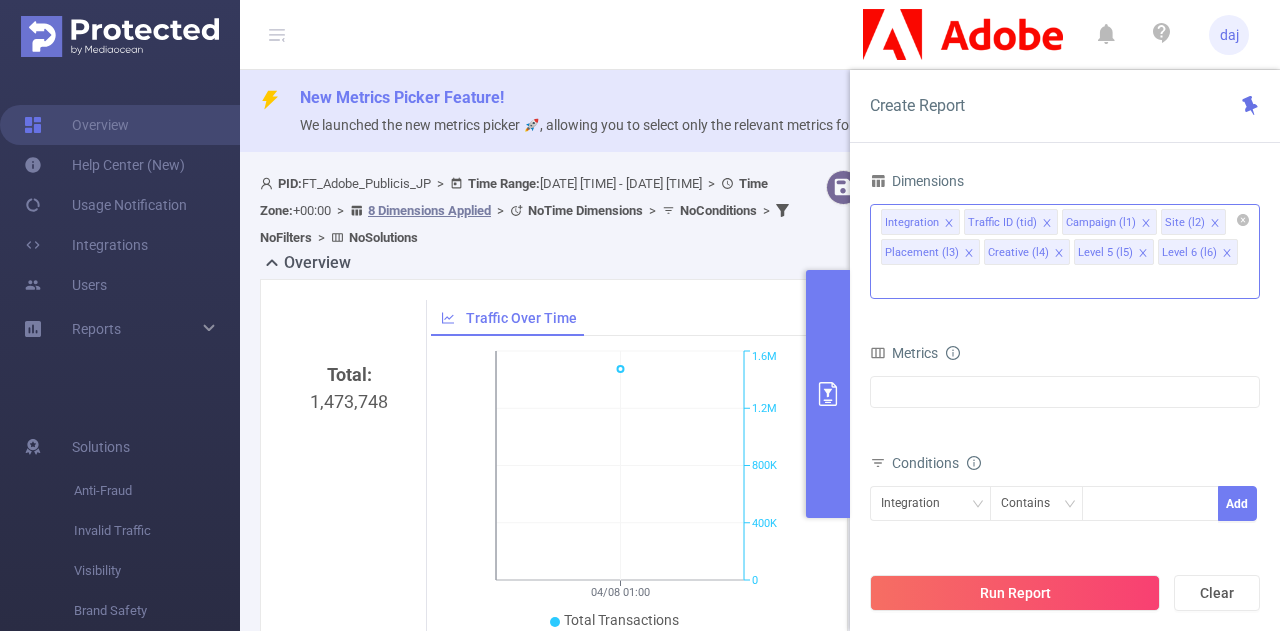 click 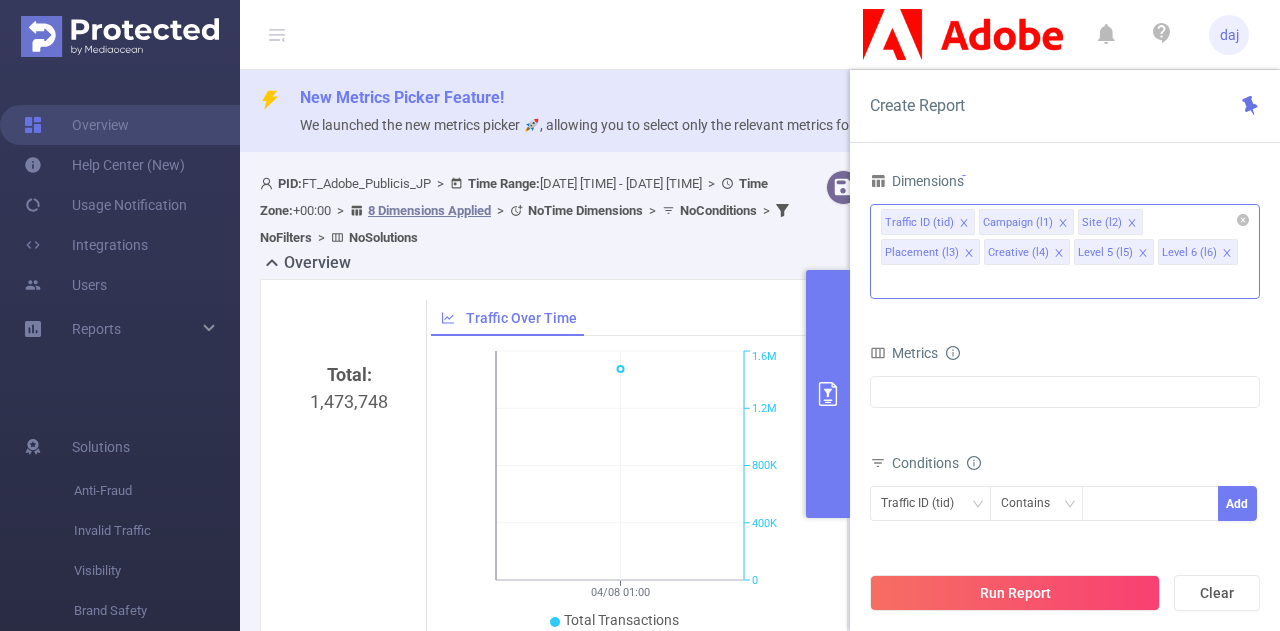click 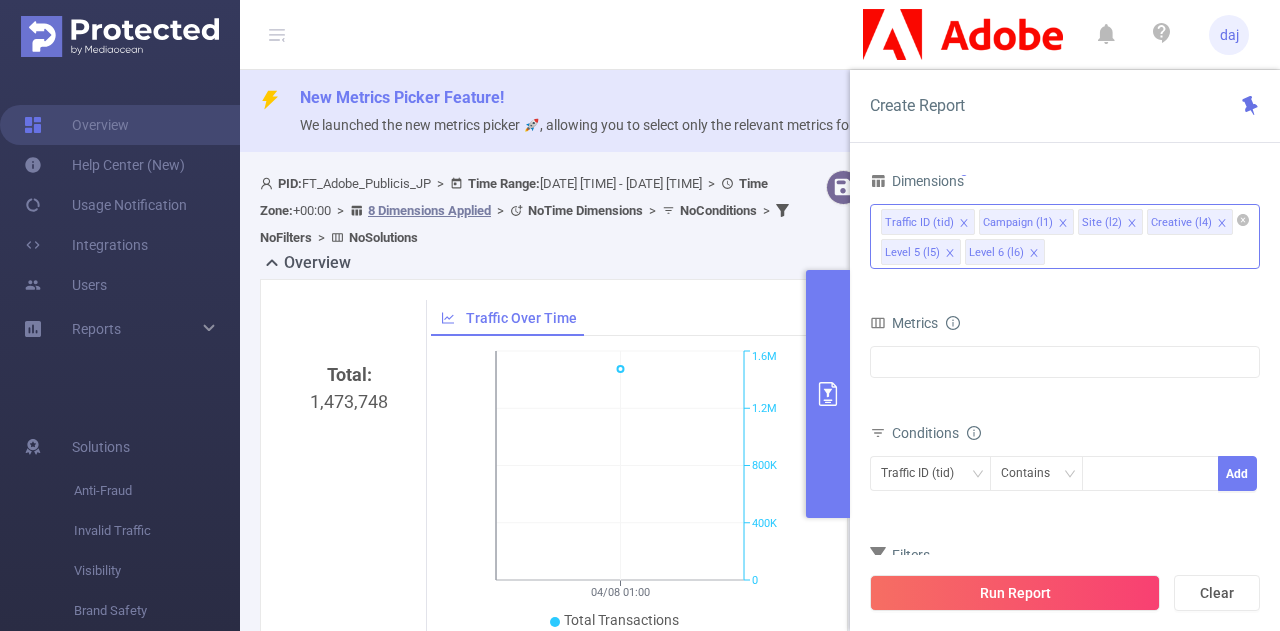 click 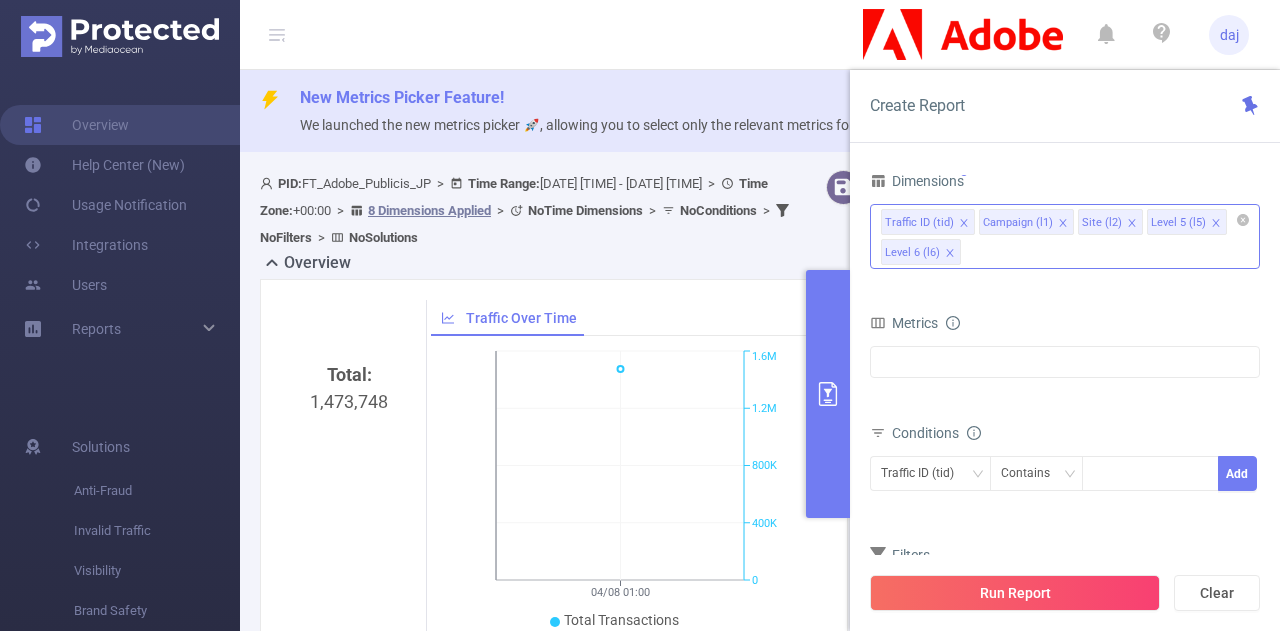 click on "Level 5 (l5)" at bounding box center (1187, 222) 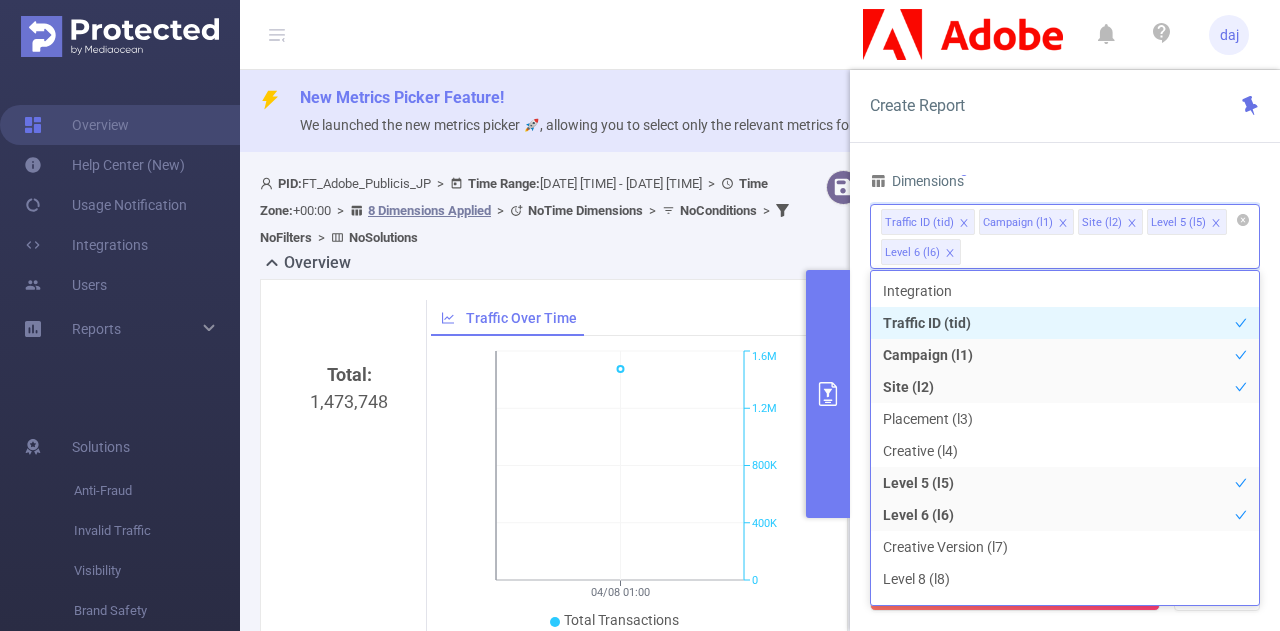 click 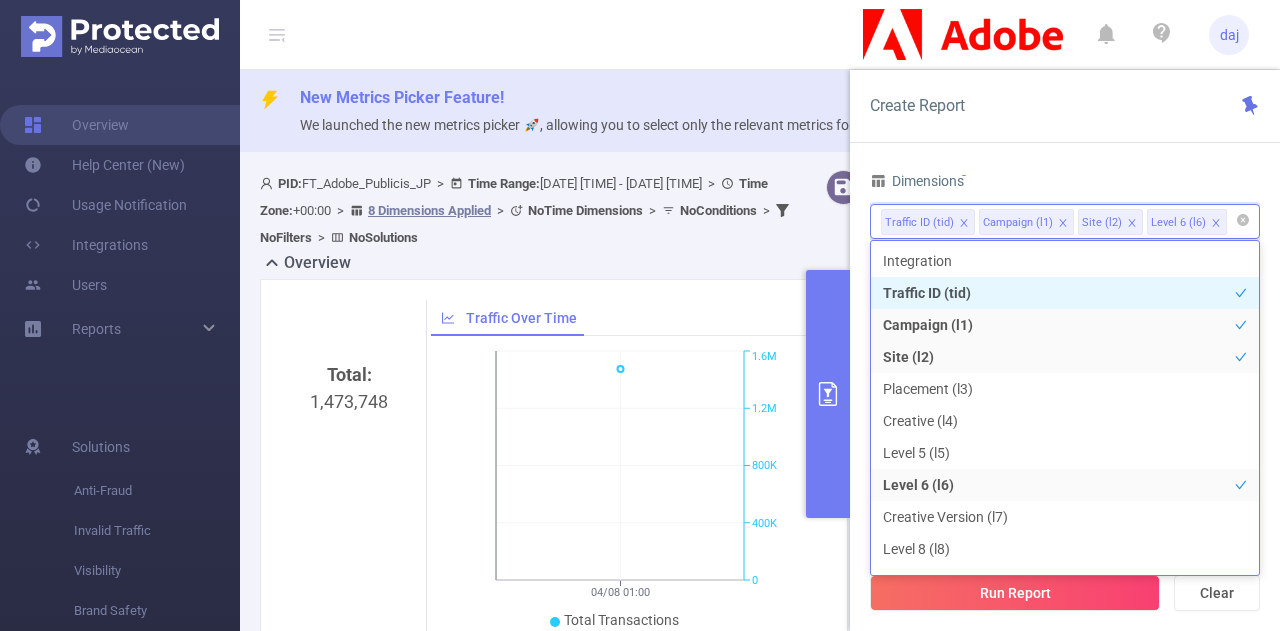 click 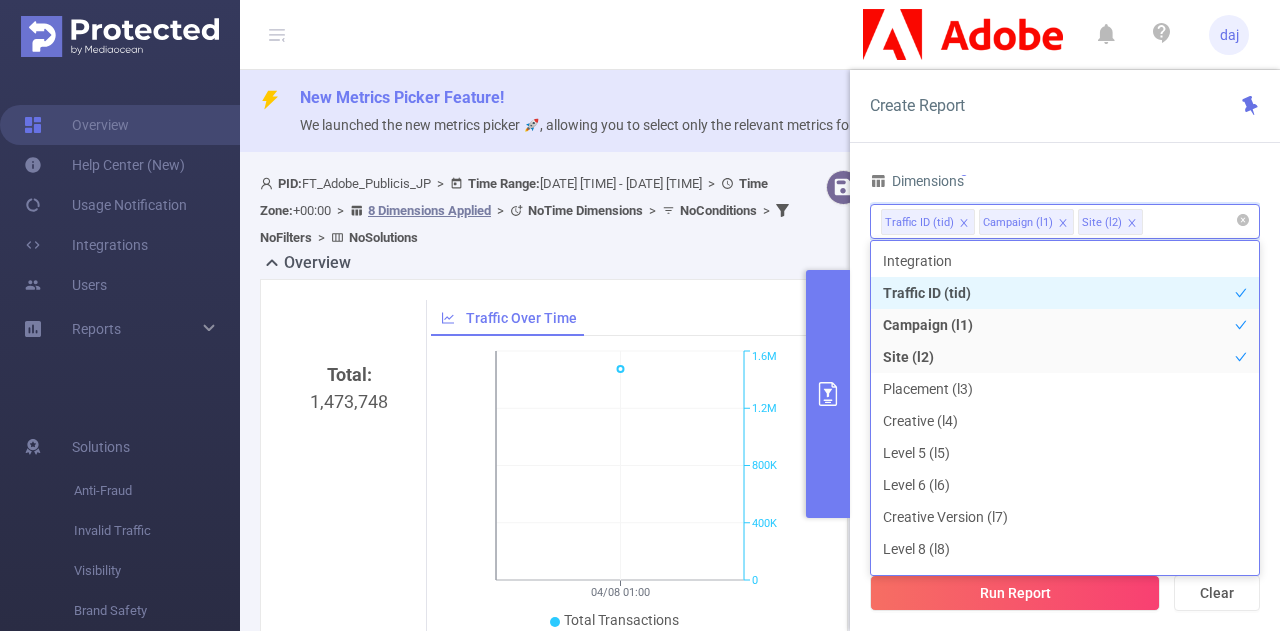click on "Dimensions" at bounding box center (1065, 183) 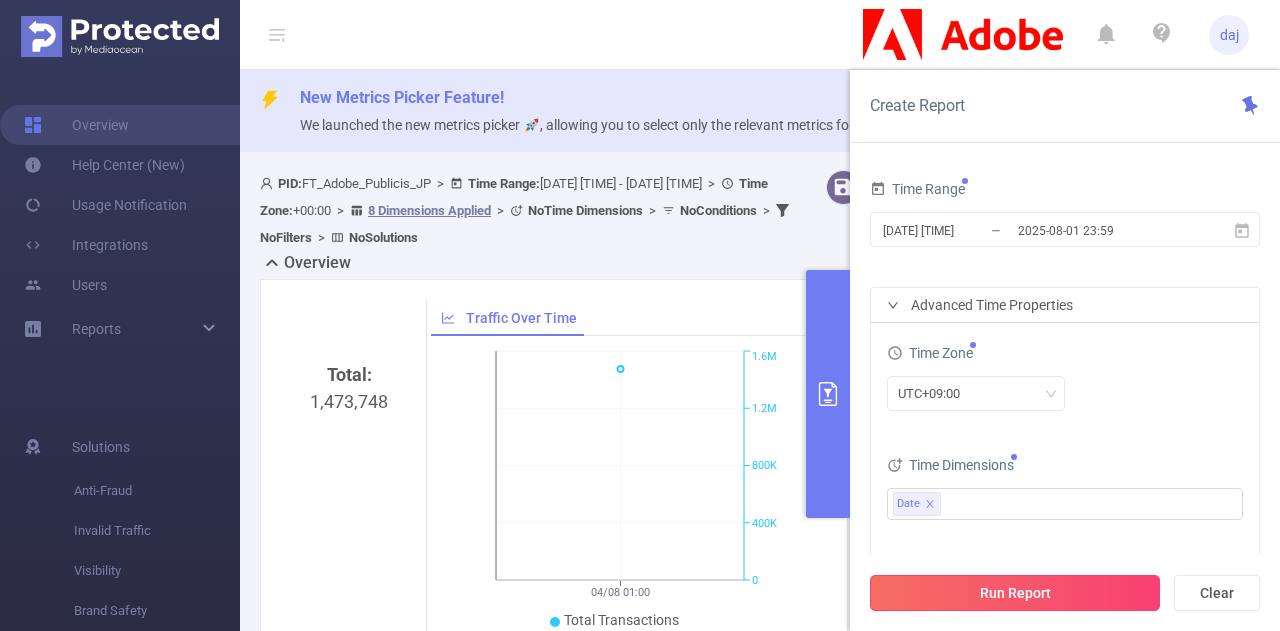 click on "Run Report" at bounding box center (1015, 593) 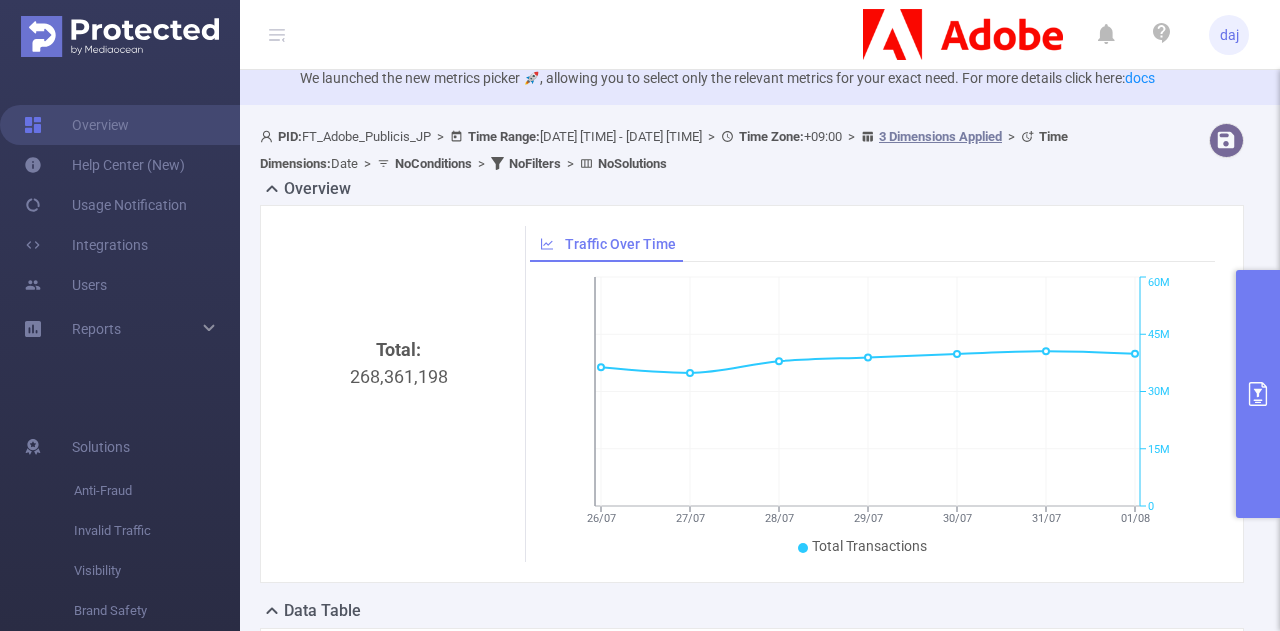 scroll, scrollTop: 0, scrollLeft: 0, axis: both 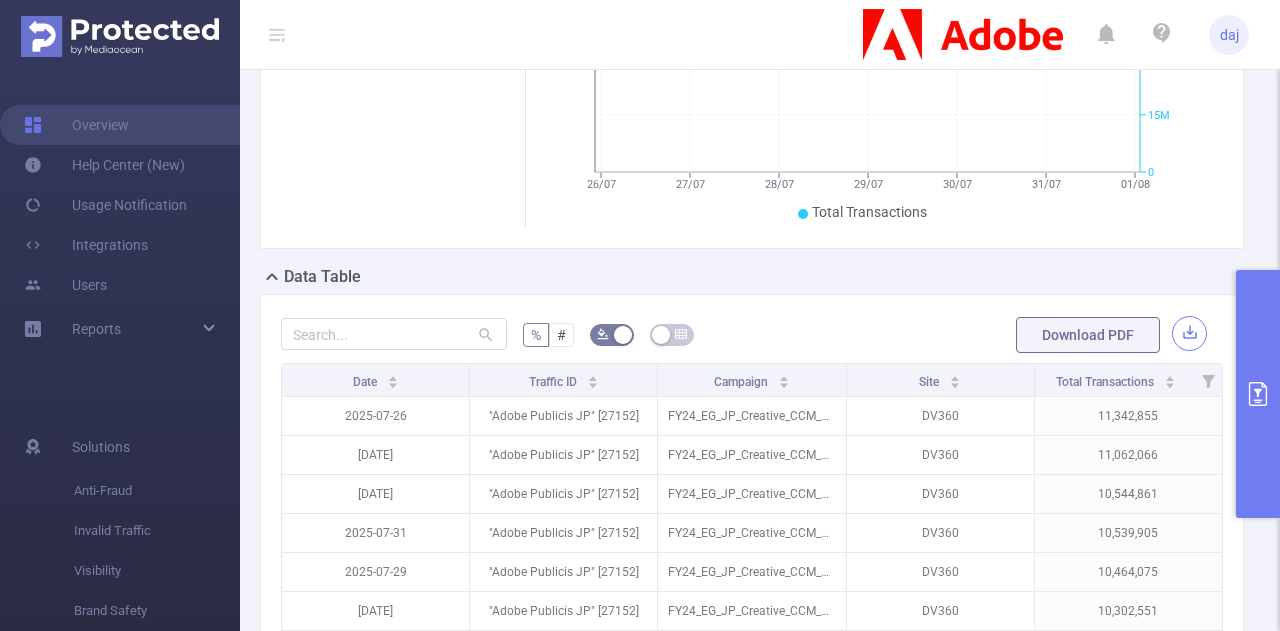 click at bounding box center (1189, 333) 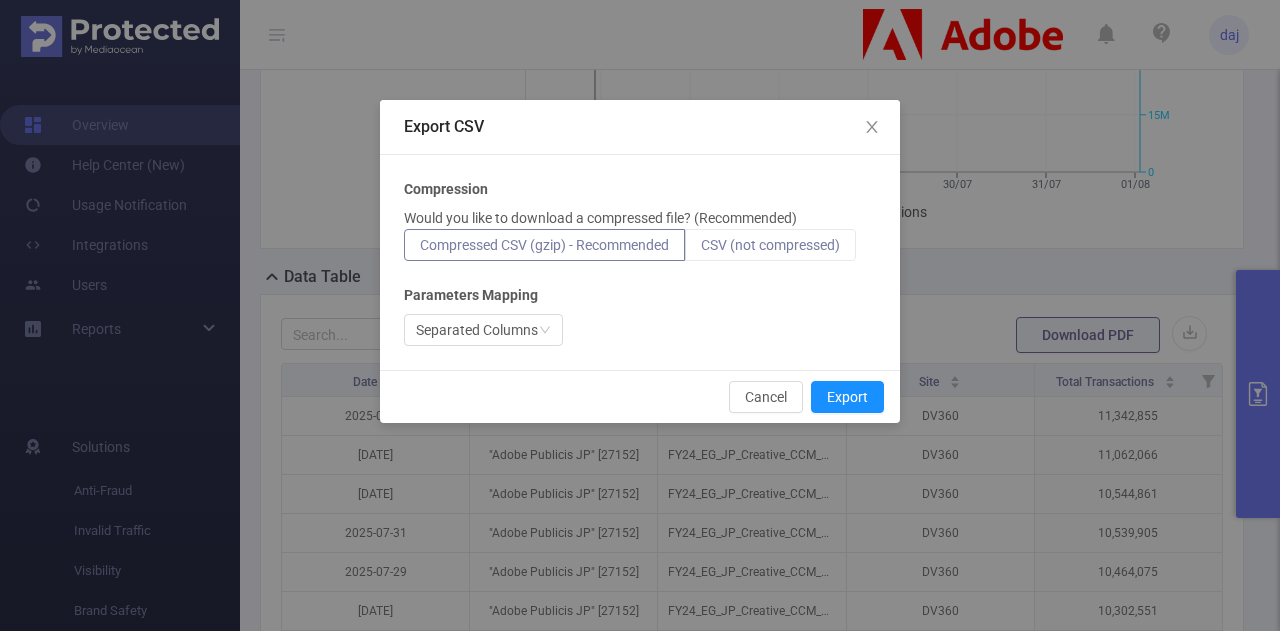 click on "CSV (not compressed)" at bounding box center [770, 245] 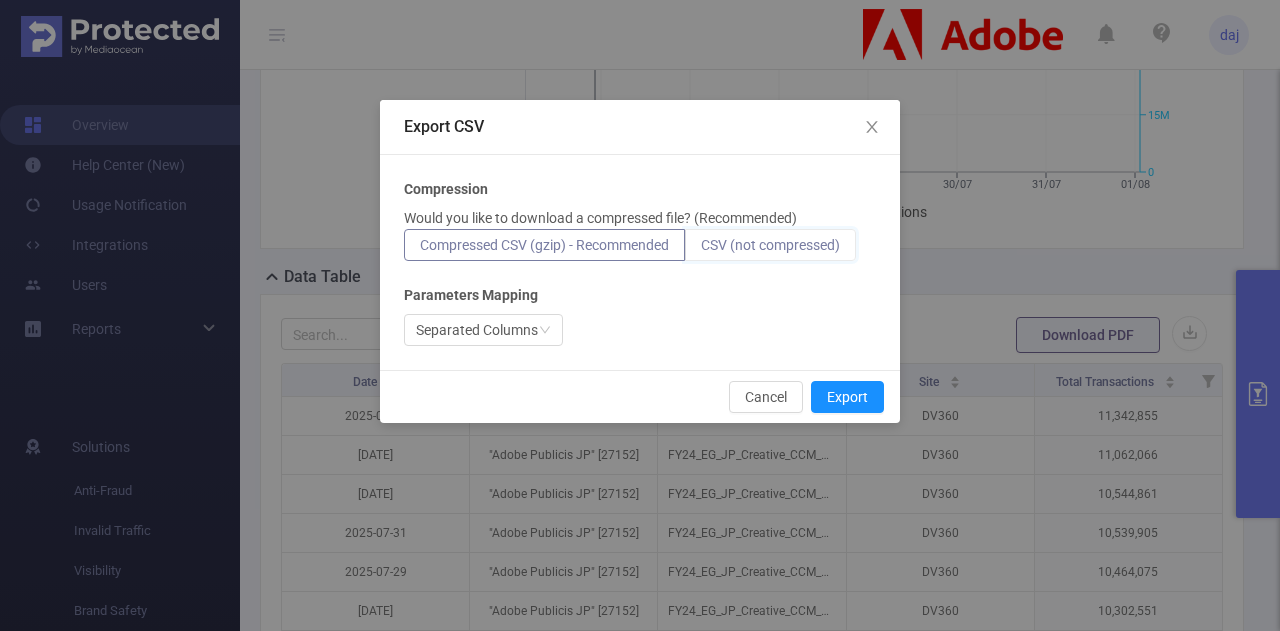 click on "CSV (not compressed)" at bounding box center (701, 250) 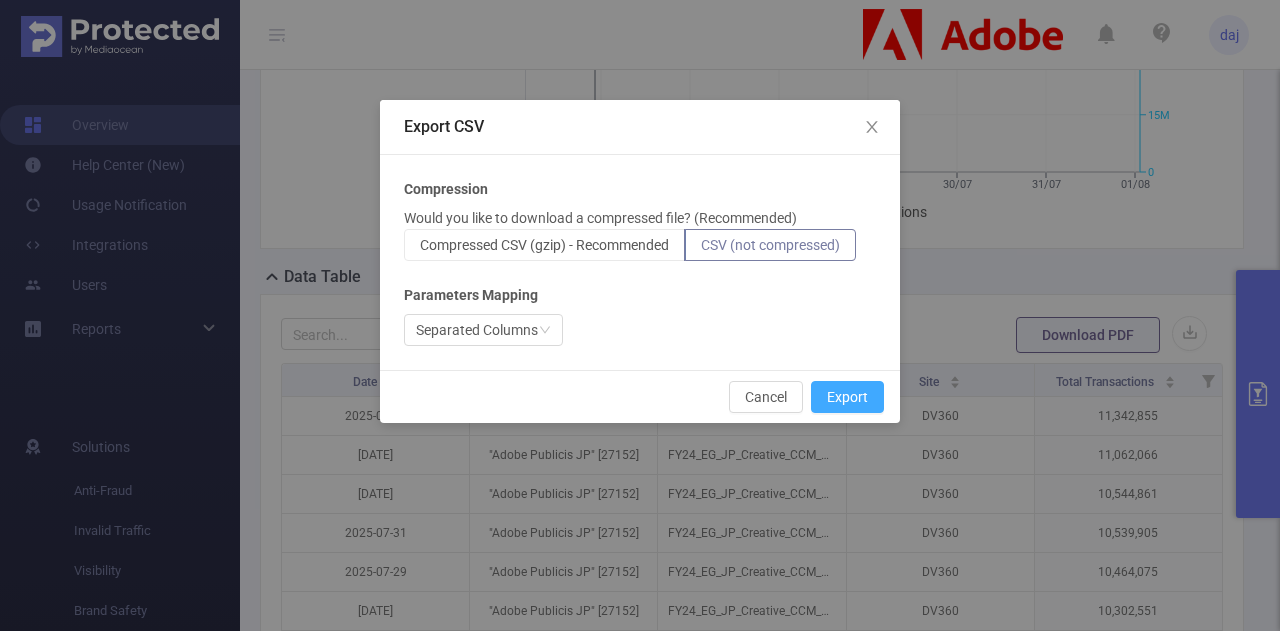 click on "Export" at bounding box center (847, 397) 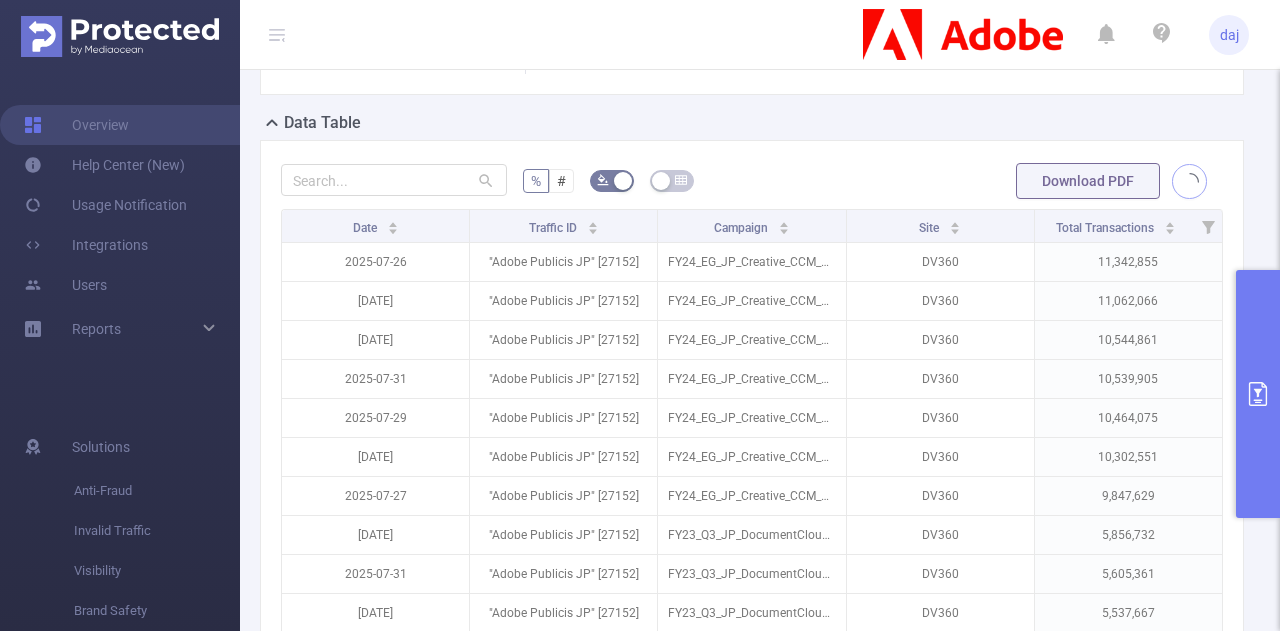 scroll, scrollTop: 536, scrollLeft: 0, axis: vertical 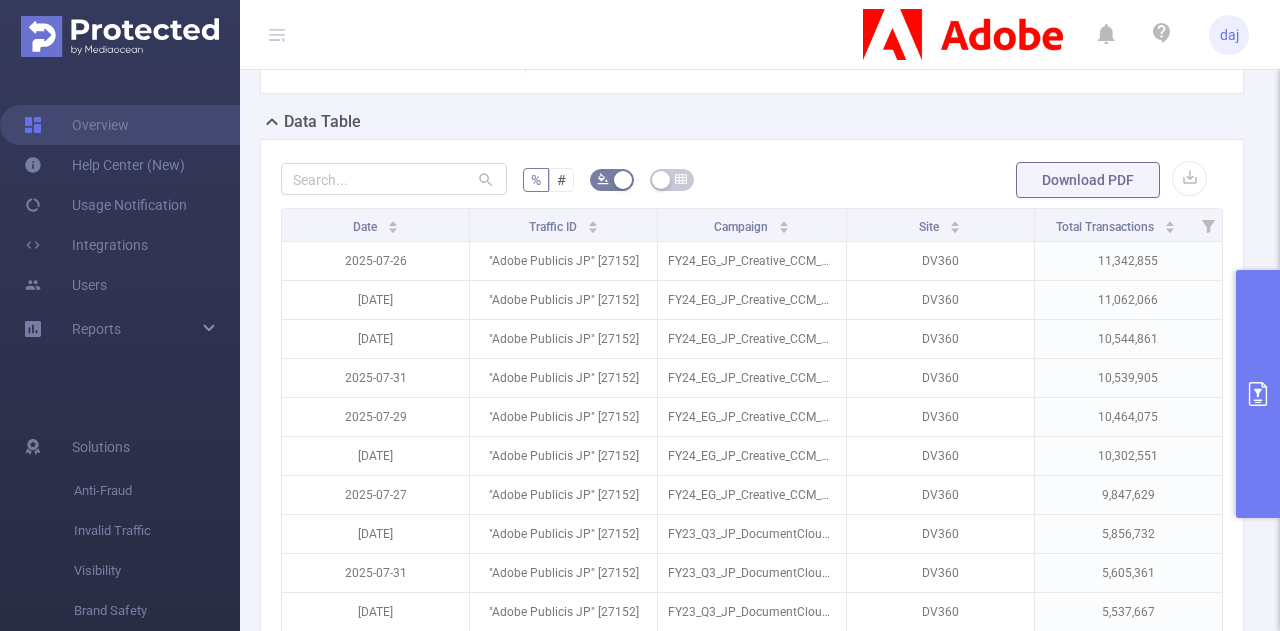 click at bounding box center (1258, 394) 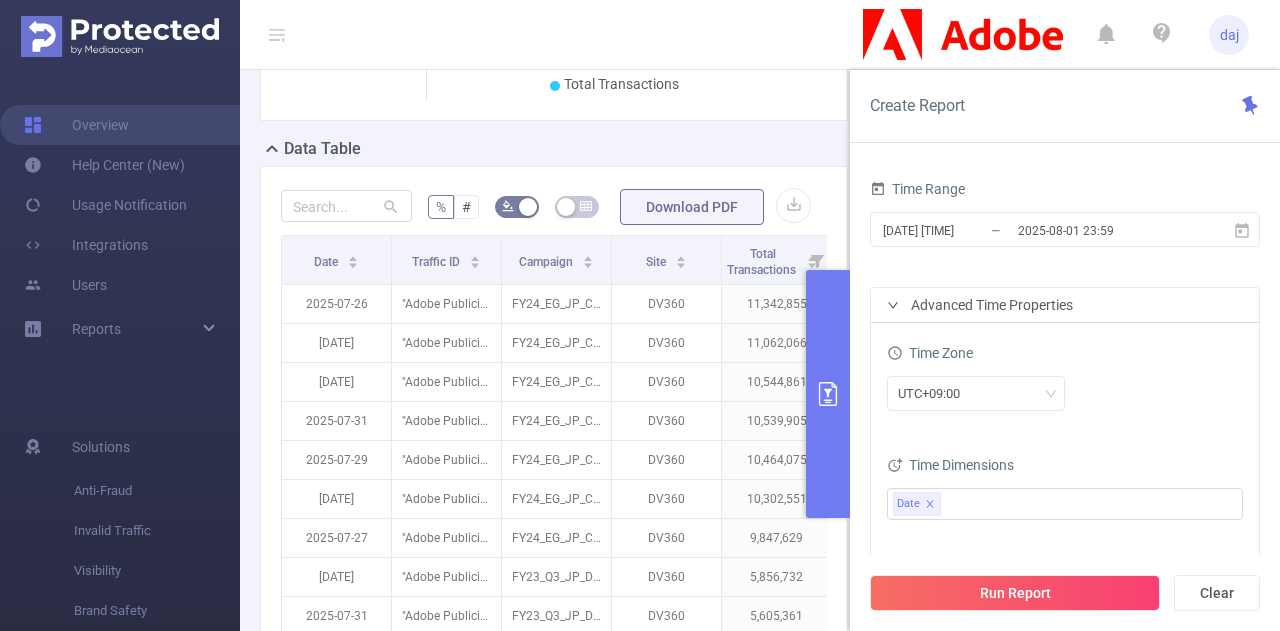 click on "Advanced Time Properties" at bounding box center [1065, 305] 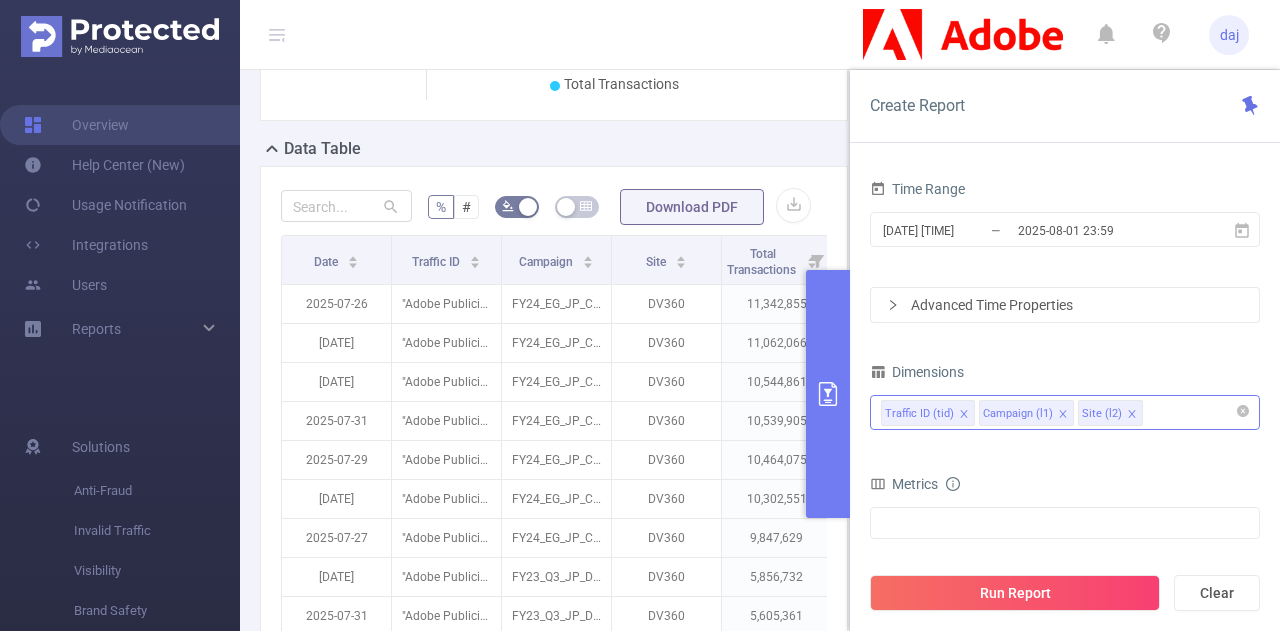 click on "Advanced Time Properties" at bounding box center [1065, 305] 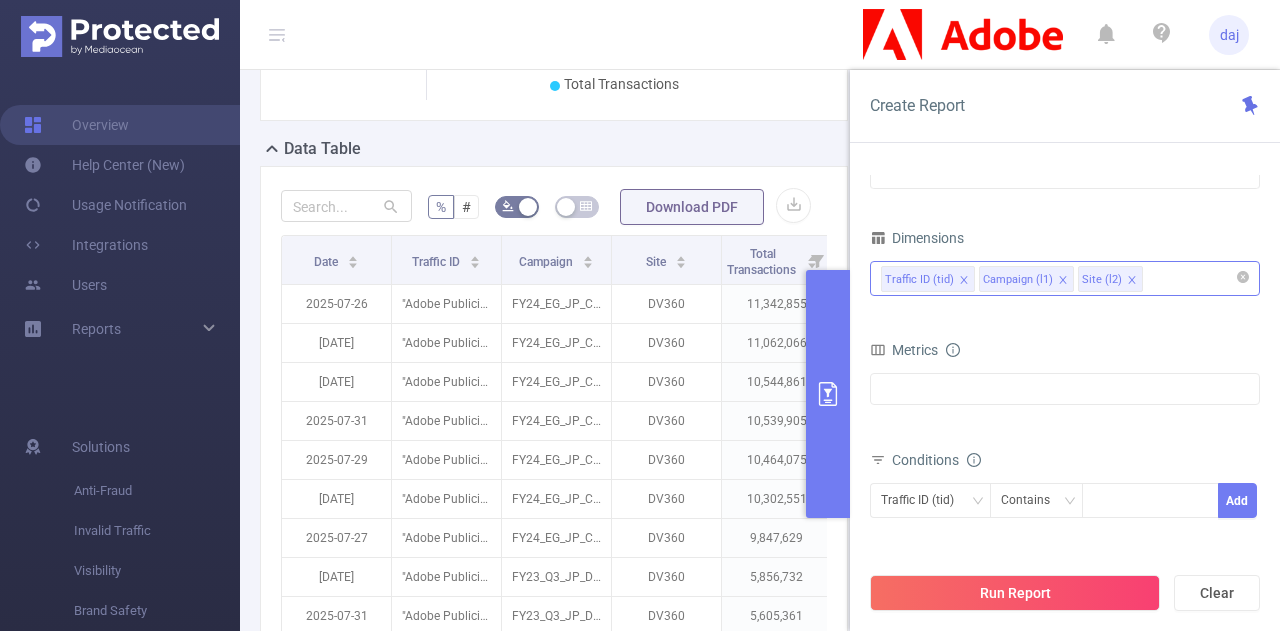 click on "Time Range [DATE] [TIME]   _   [DATE] [TIME] Advanced Time Properties    Time Zone UTC+09:00     Time Dimensions Date      Dimensions Traffic ID (tid) Campaign (l1) Site (l2)      Metrics af_fraud af_fraud_bot_virus af_fraud_hostile_tools af_fraud_tunneled_traffic af_fraud_non_malicious_bots af_fraud_view af_fraud_publisher af_fraud_reputation af_susp af_susp_bot_virus af_susp_hostile_tools af_susp_tunneled_traffic af_susp_non_malicious_bots af_susp_view af_susp_publisher af_susp_reputation total_ivt      Conditions  Traffic ID (tid) Contains   Add    Filters Total Transactions ≥ Add" at bounding box center (1065, 410) 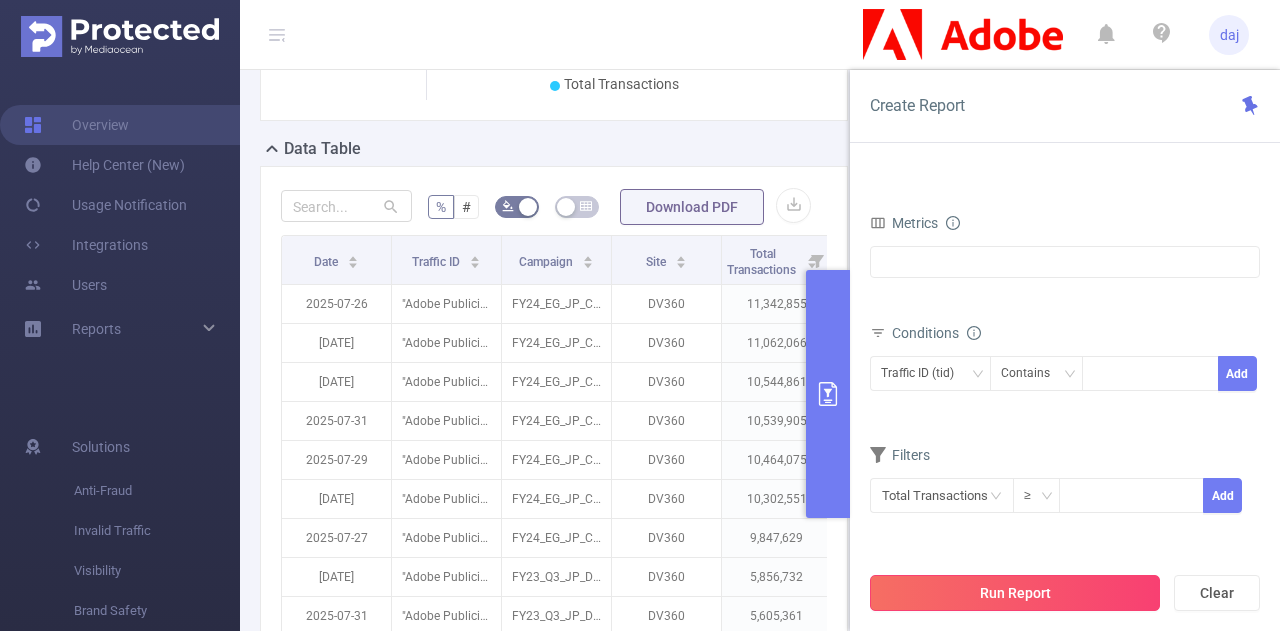 click on "Run Report" at bounding box center [1015, 593] 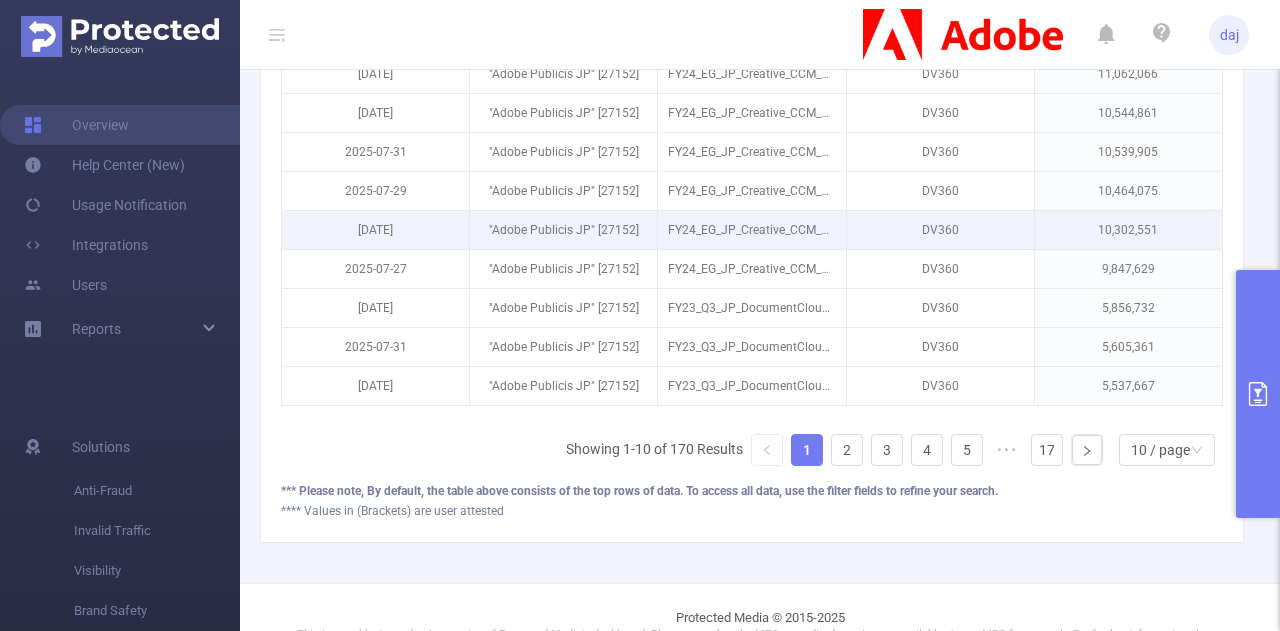 scroll, scrollTop: 557, scrollLeft: 0, axis: vertical 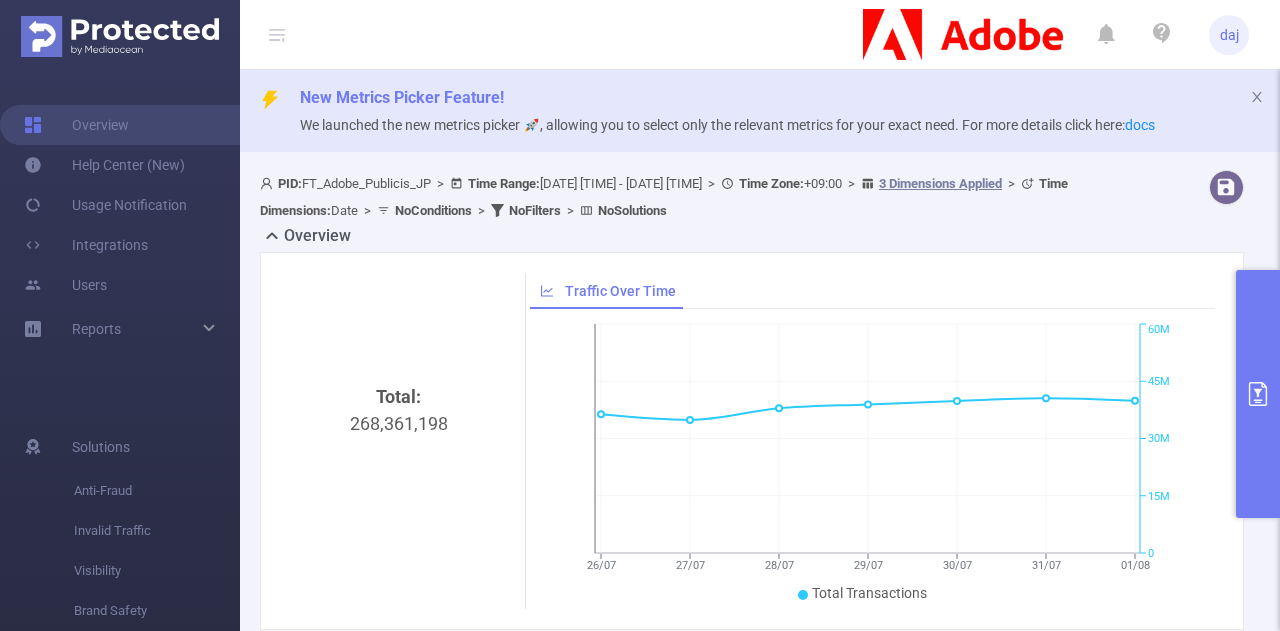 click at bounding box center (1258, 394) 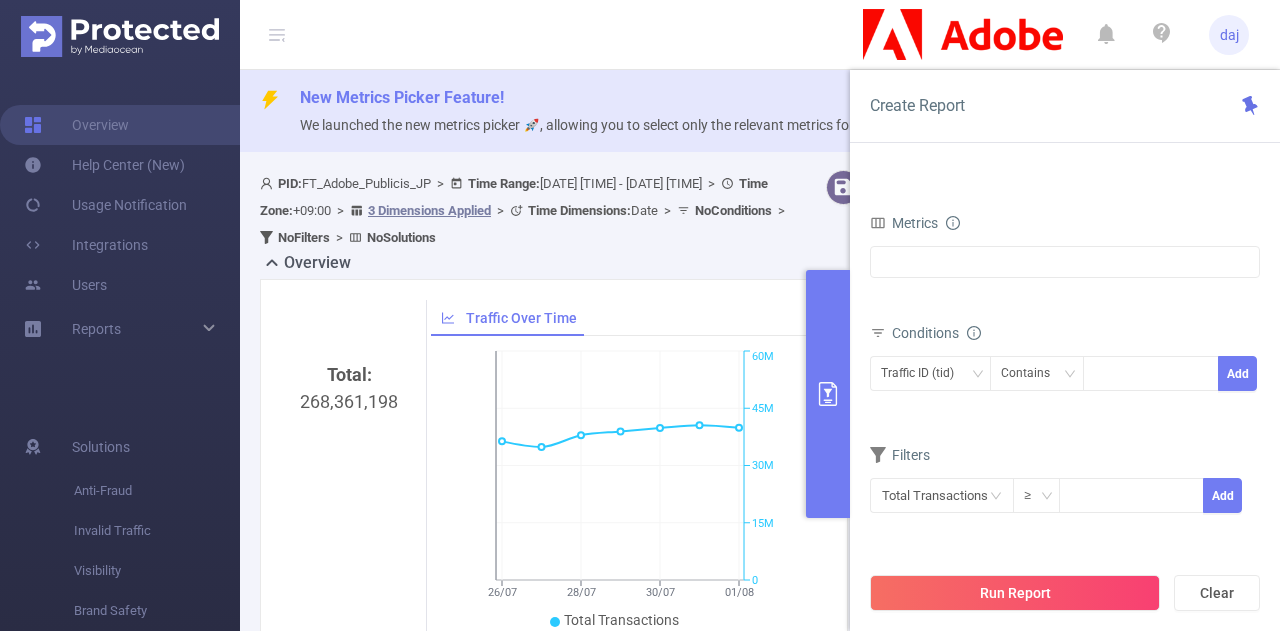 click on "af_fraud af_fraud_bot_virus af_fraud_hostile_tools af_fraud_tunneled_traffic af_fraud_non_malicious_bots af_fraud_view af_fraud_publisher af_fraud_reputation af_susp af_susp_bot_virus af_susp_hostile_tools af_susp_tunneled_traffic af_susp_non_malicious_bots af_susp_view af_susp_publisher af_susp_reputation total_ivt" at bounding box center [1065, 274] 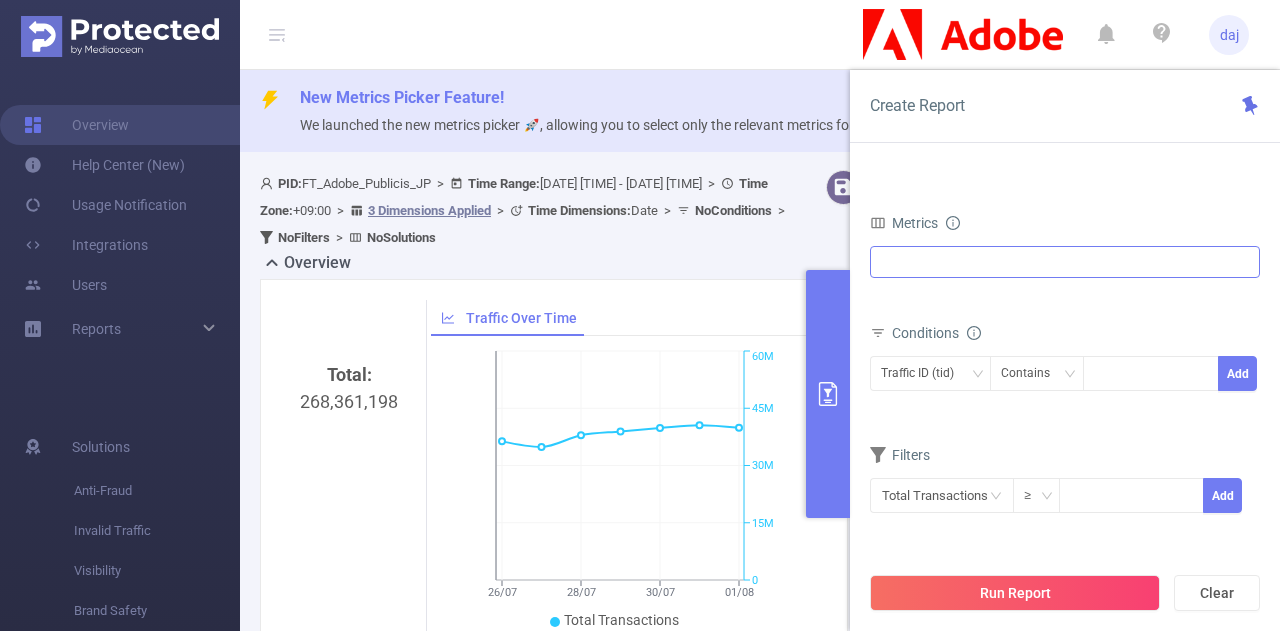 click at bounding box center [1065, 262] 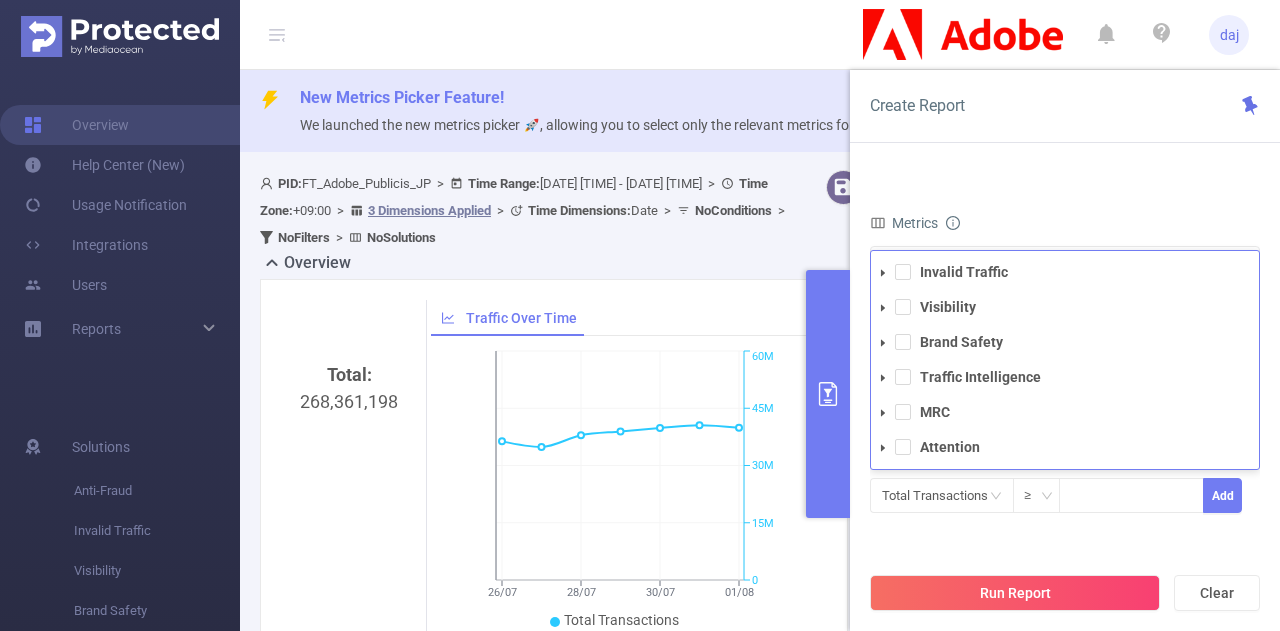 click on "Dimensions Traffic ID (tid) Campaign (l1) Site (l2)      Metrics af_fraud af_fraud_bot_virus af_fraud_hostile_tools af_fraud_tunneled_traffic af_fraud_non_malicious_bots af_fraud_view af_fraud_publisher af_fraud_reputation af_susp af_susp_bot_virus af_susp_hostile_tools af_susp_tunneled_traffic af_susp_non_malicious_bots af_susp_view af_susp_publisher af_susp_reputation total_ivt   Invalid Traffic Visibility Brand Safety Traffic Intelligence MRC Attention    Conditions  Traffic ID (tid) Contains   Add    Filters Total Transactions ≥ Add" at bounding box center (1065, 318) 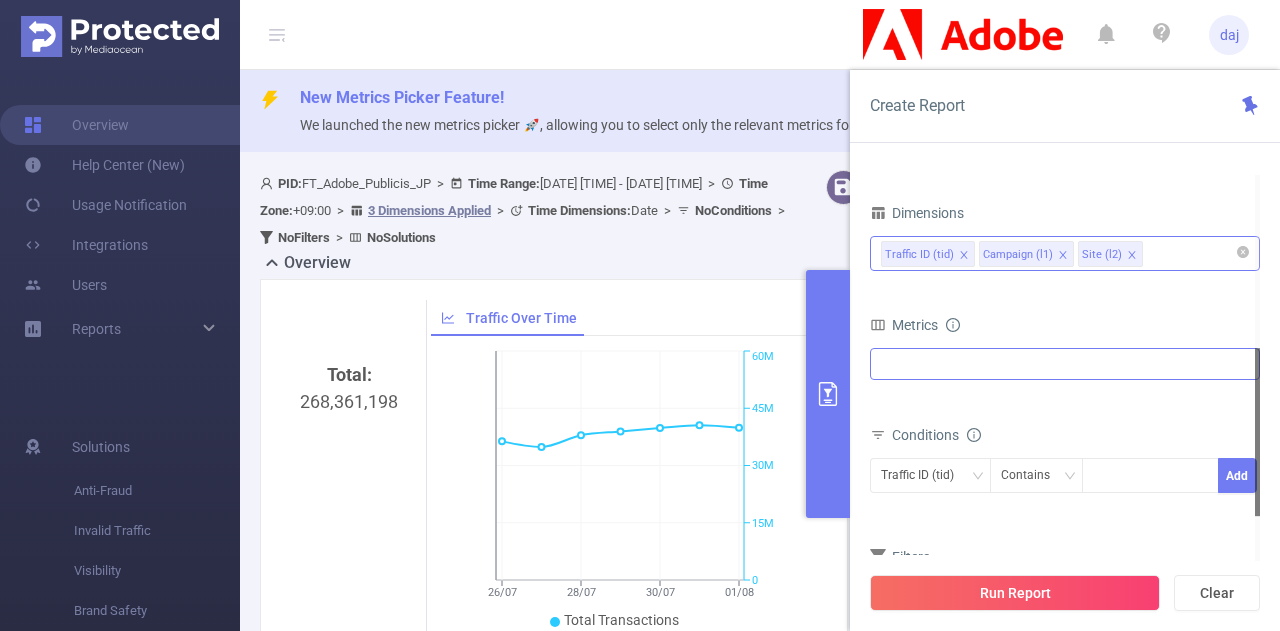 click on "Invalid Traffic Visibility Brand Safety Traffic Intelligence MRC Attention" at bounding box center (1065, 364) 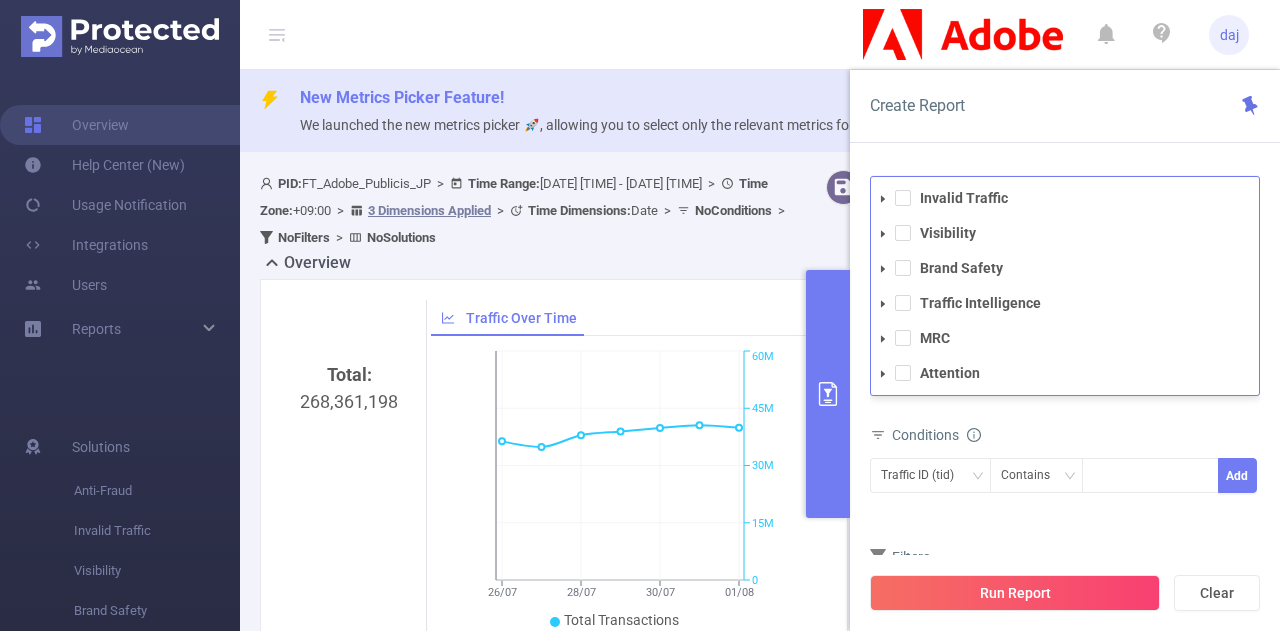 click at bounding box center [883, 199] 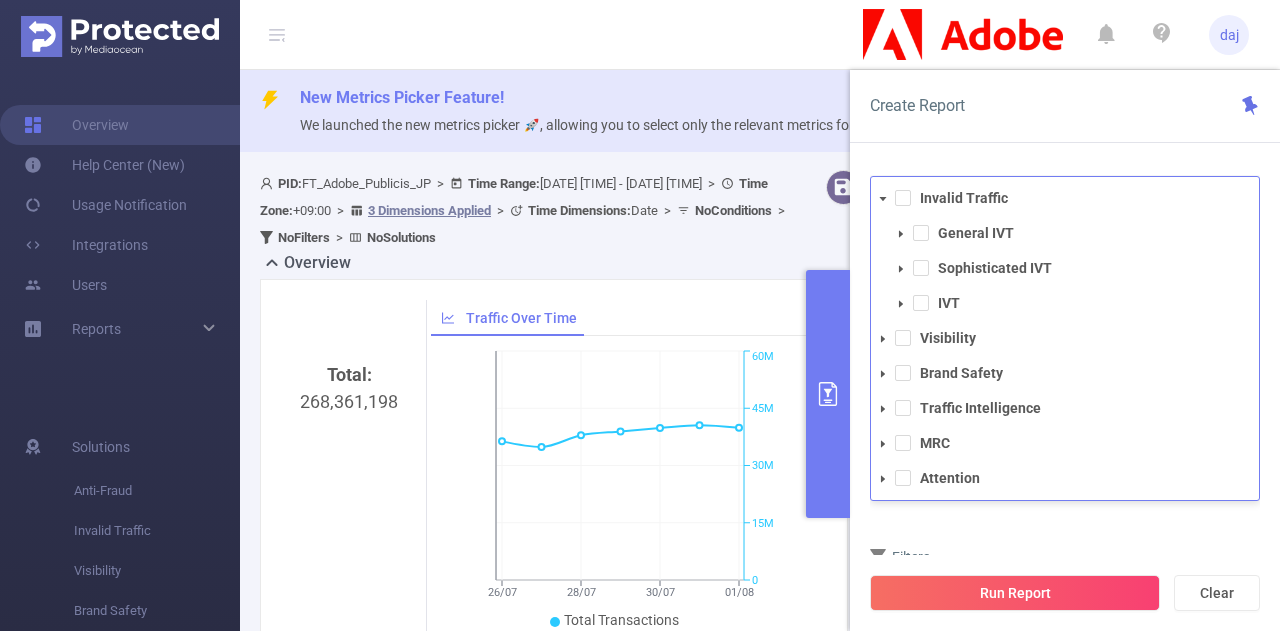 click at bounding box center (883, 199) 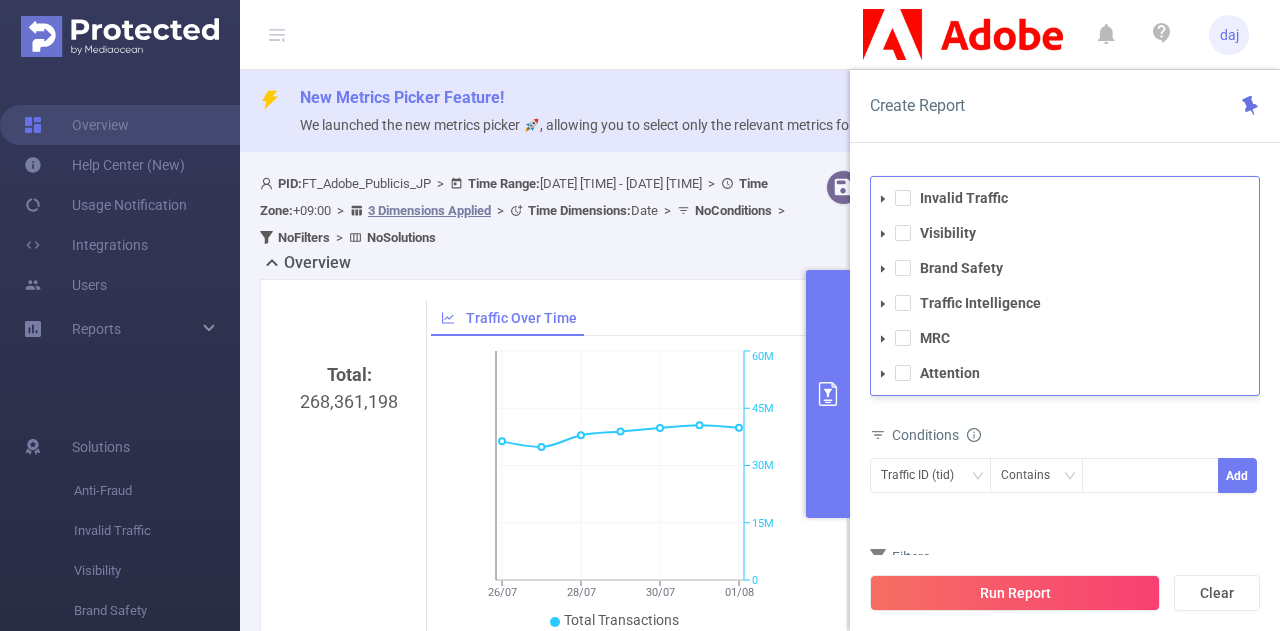 click on "Create Report    Time Range [DATE] [TIME]   _   [DATE] [TIME] Advanced Time Properties    Time Zone UTC+09:00     Time Dimensions Date      Dimensions Traffic ID (tid) Campaign (l1) Site (l2)      Metrics af_fraud af_fraud_bot_virus af_fraud_hostile_tools af_fraud_tunneled_traffic af_fraud_non_malicious_bots af_fraud_view af_fraud_publisher af_fraud_reputation af_susp af_susp_bot_virus af_susp_hostile_tools af_susp_tunneled_traffic af_susp_non_malicious_bots af_susp_view af_susp_publisher af_susp_reputation total_ivt   Invalid Traffic Visibility Brand Safety Traffic Intelligence MRC Attention    Conditions  Traffic ID (tid) Contains   Add    Filters Total Transactions ≥ Add Run Report  Clear" at bounding box center (1065, 350) 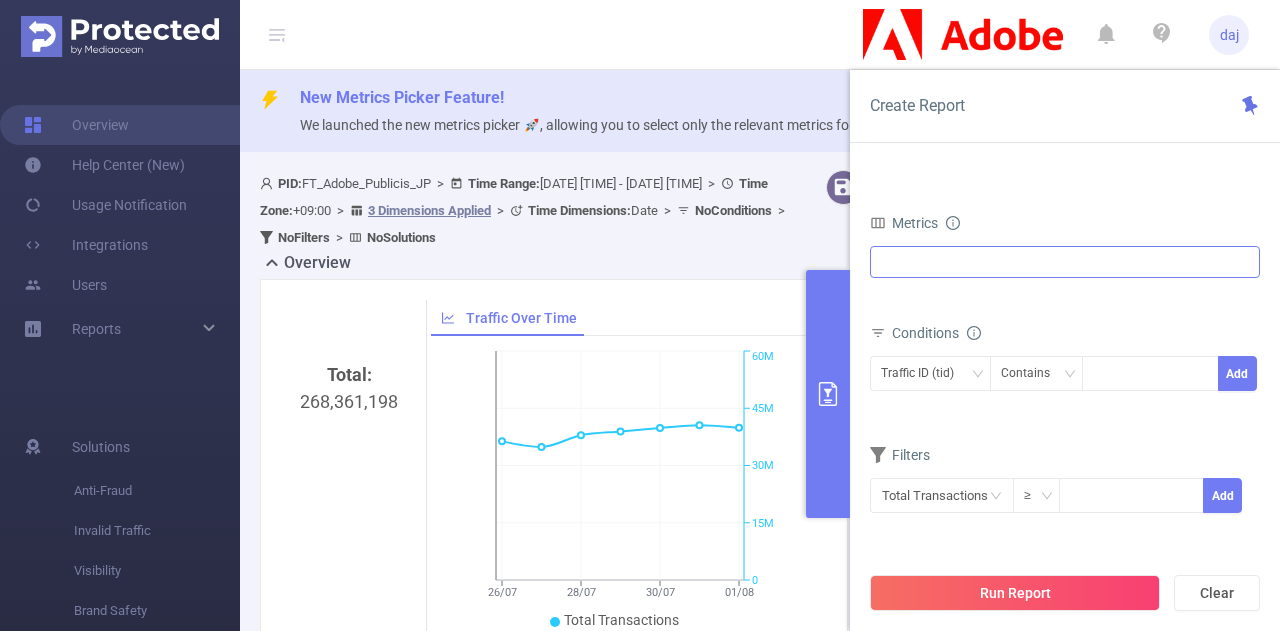 click on "Invalid Traffic Visibility Brand Safety Traffic Intelligence MRC Attention" at bounding box center [1065, 262] 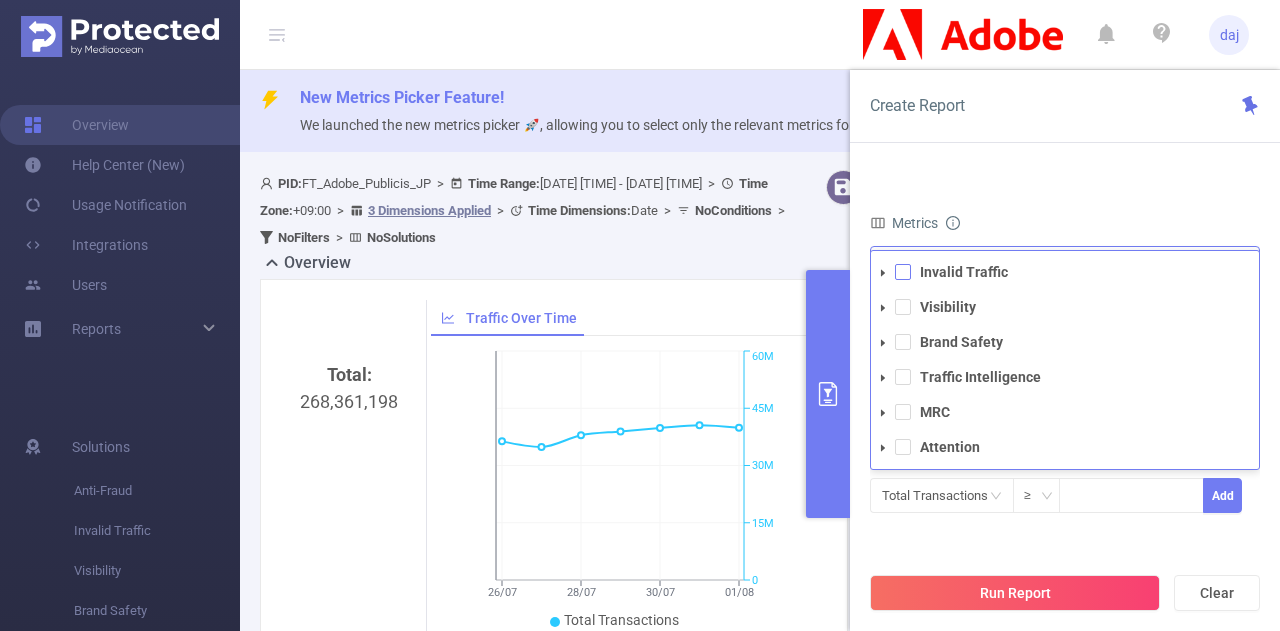 click at bounding box center (903, 272) 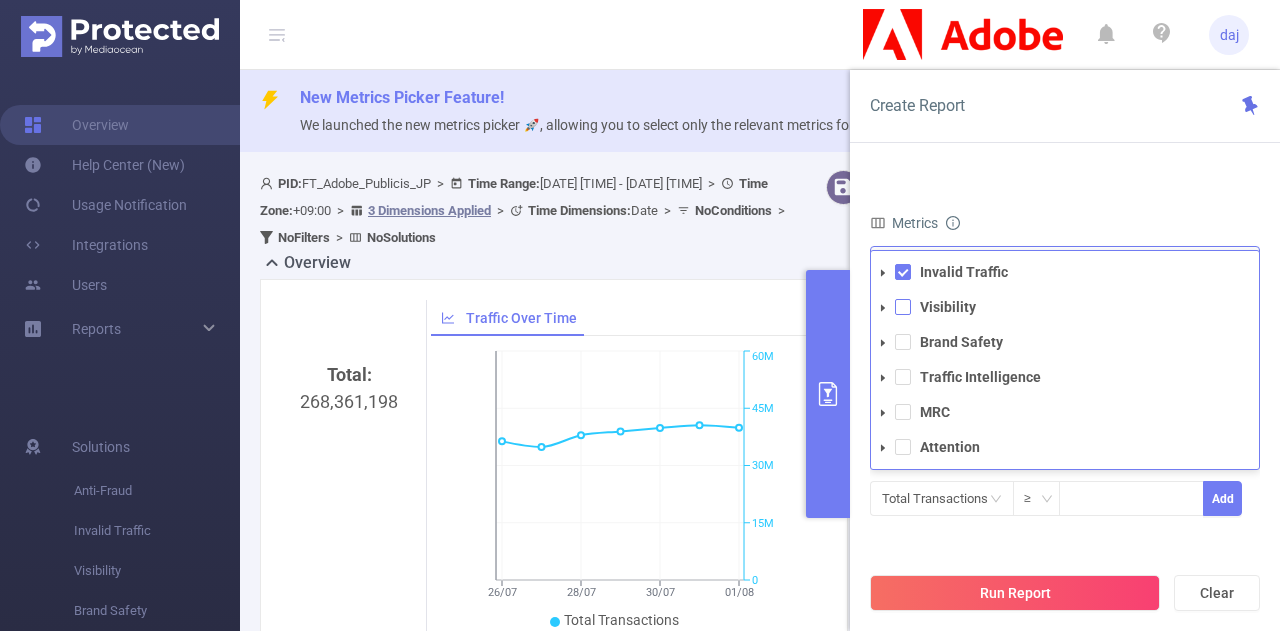click at bounding box center (903, 307) 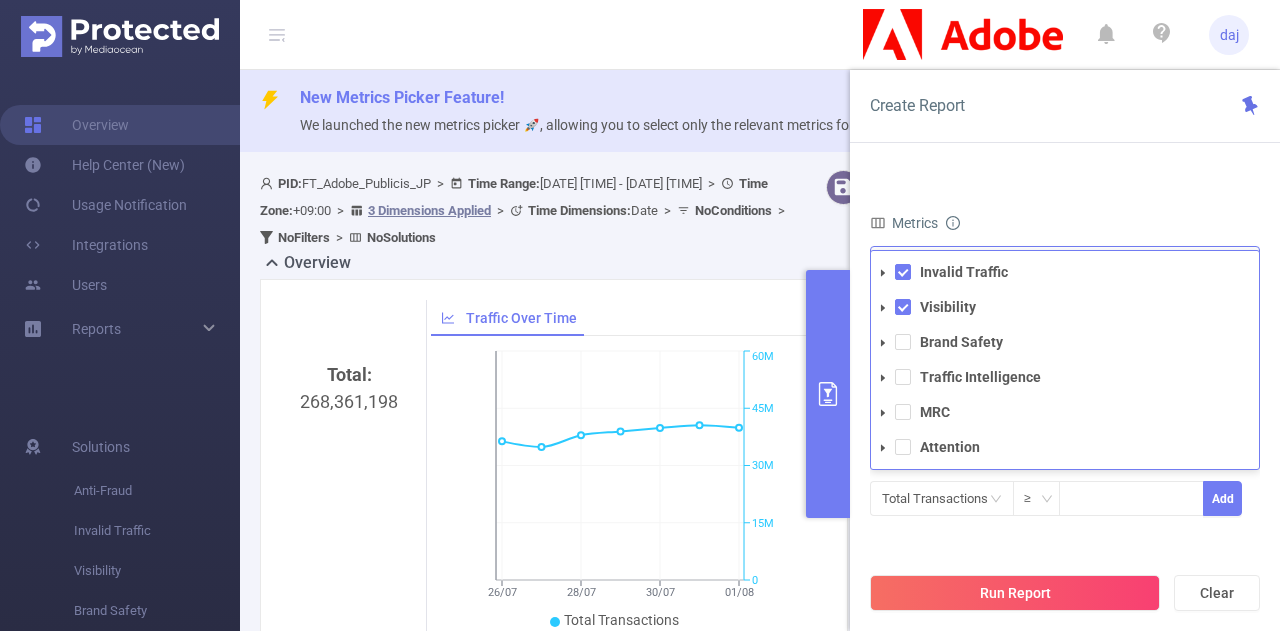click 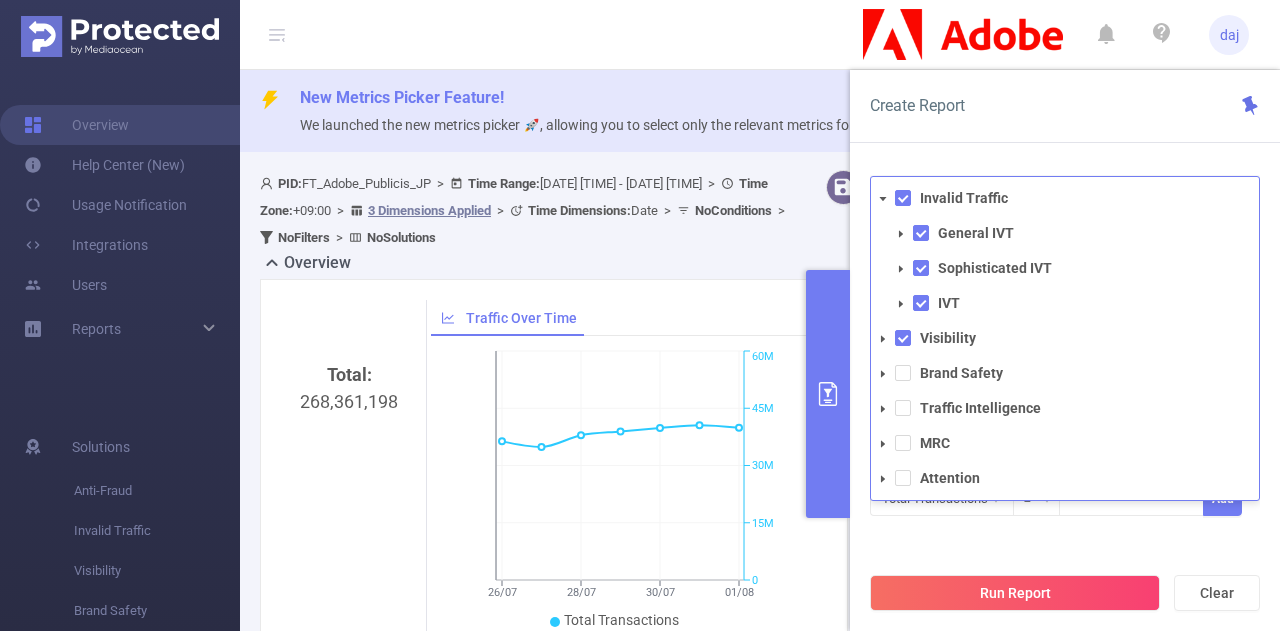 click at bounding box center (883, 199) 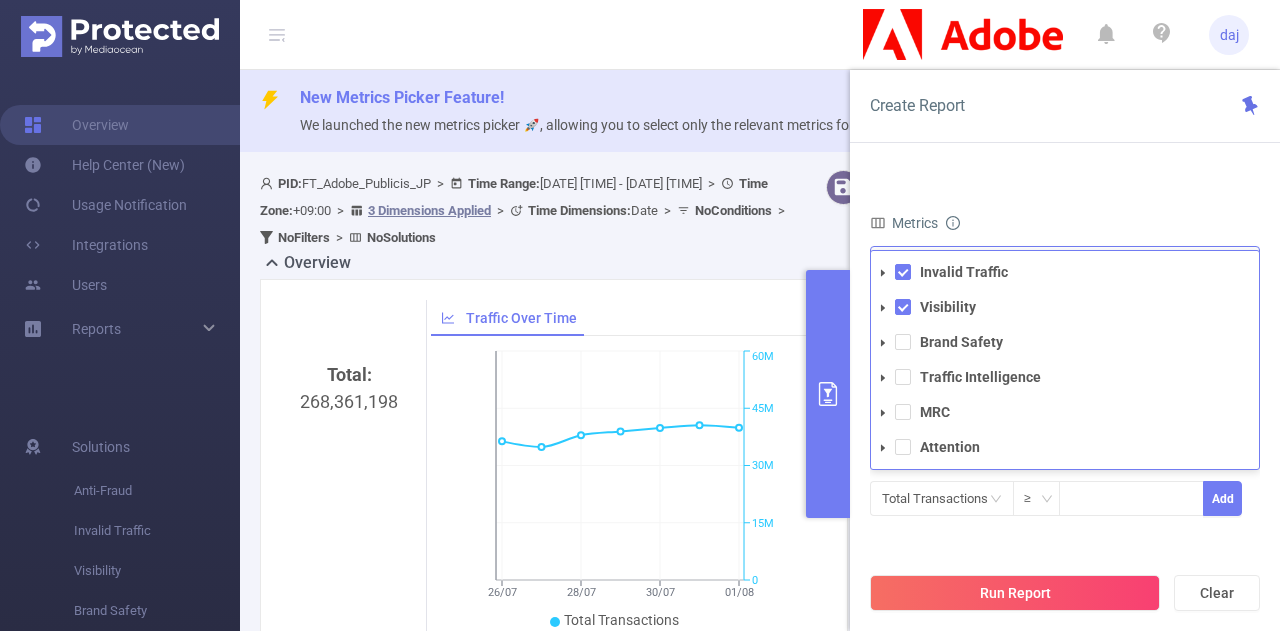 click 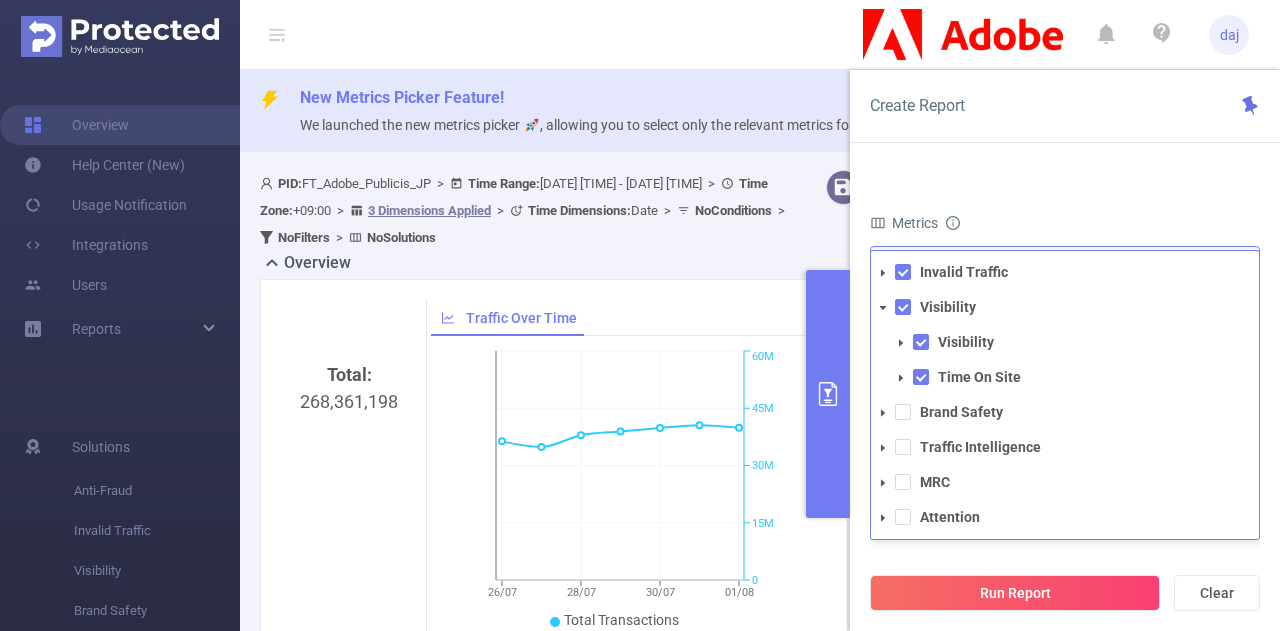click 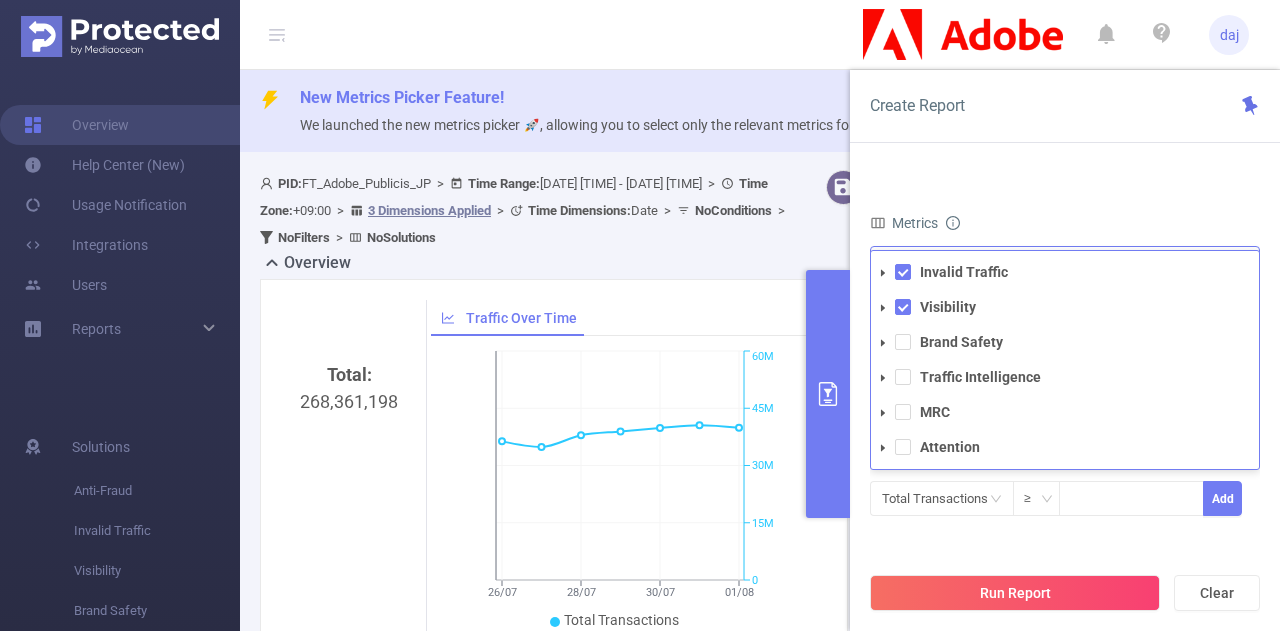 click 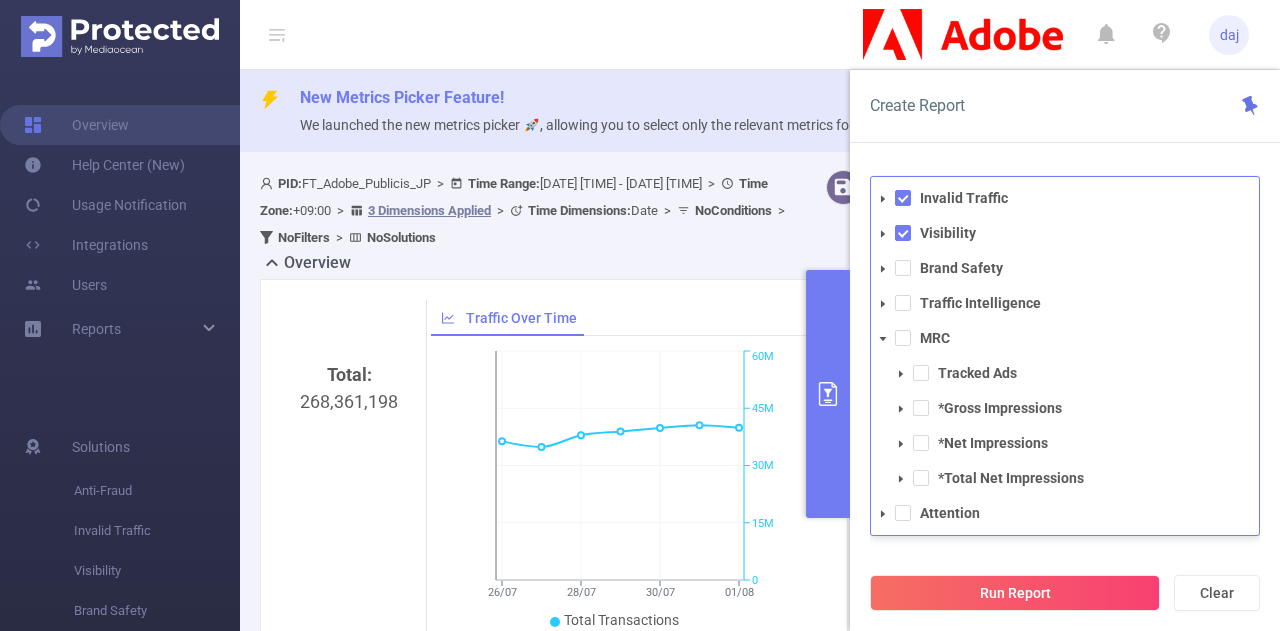 click 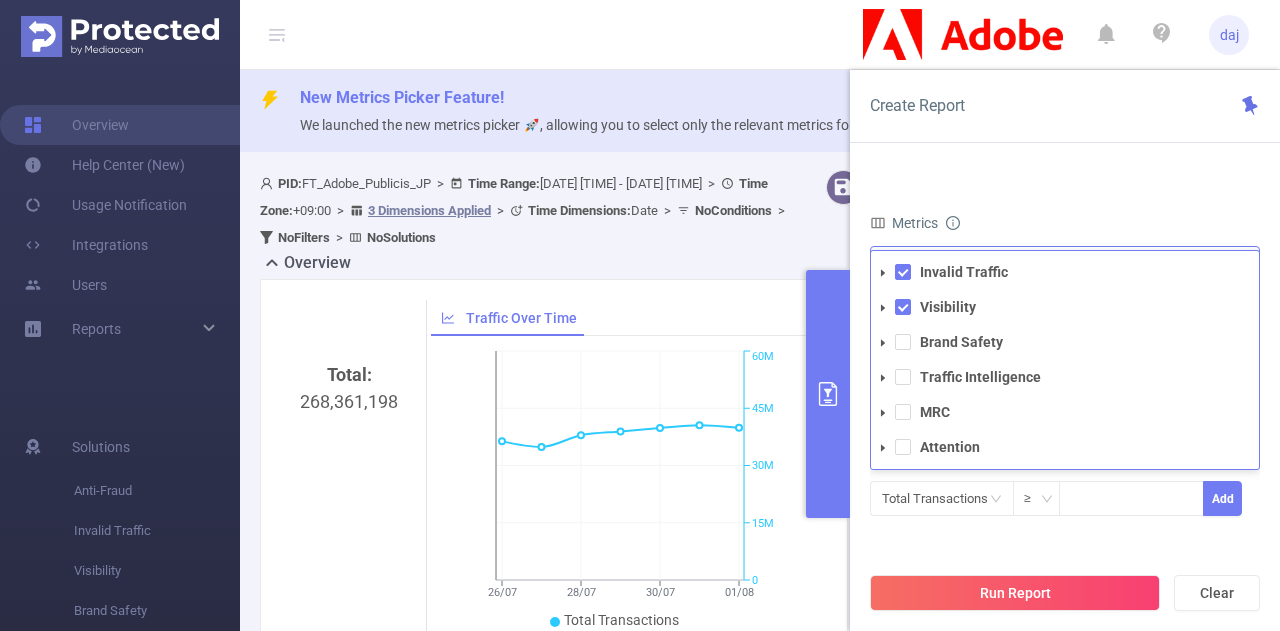 click 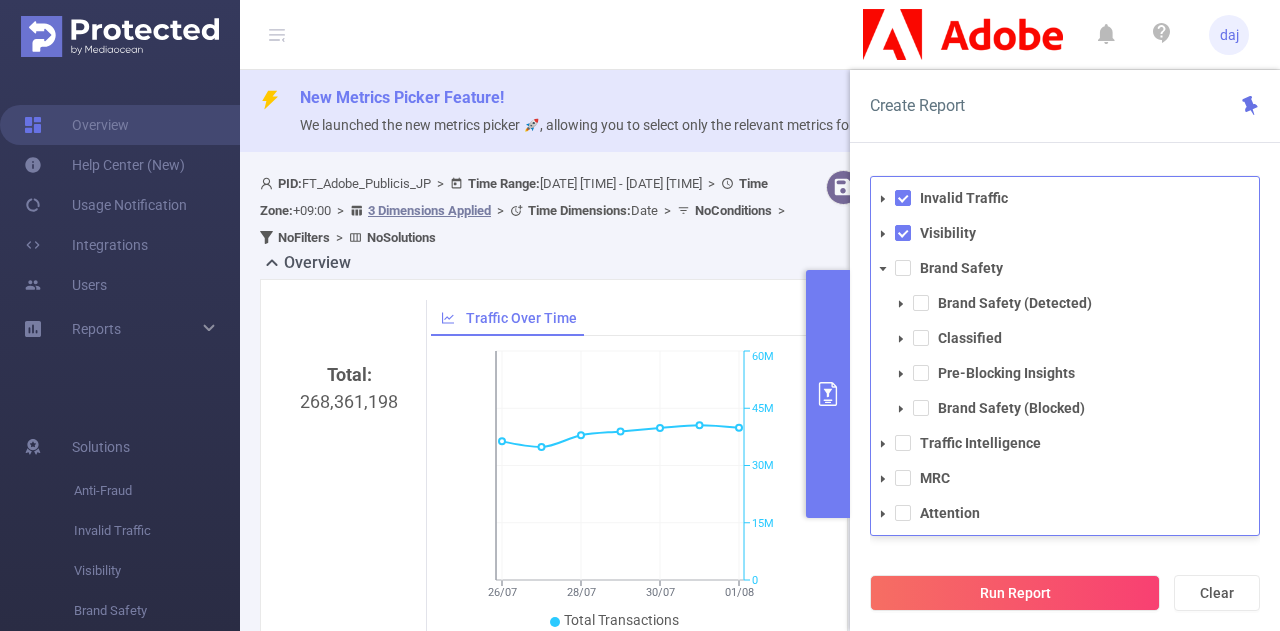 click 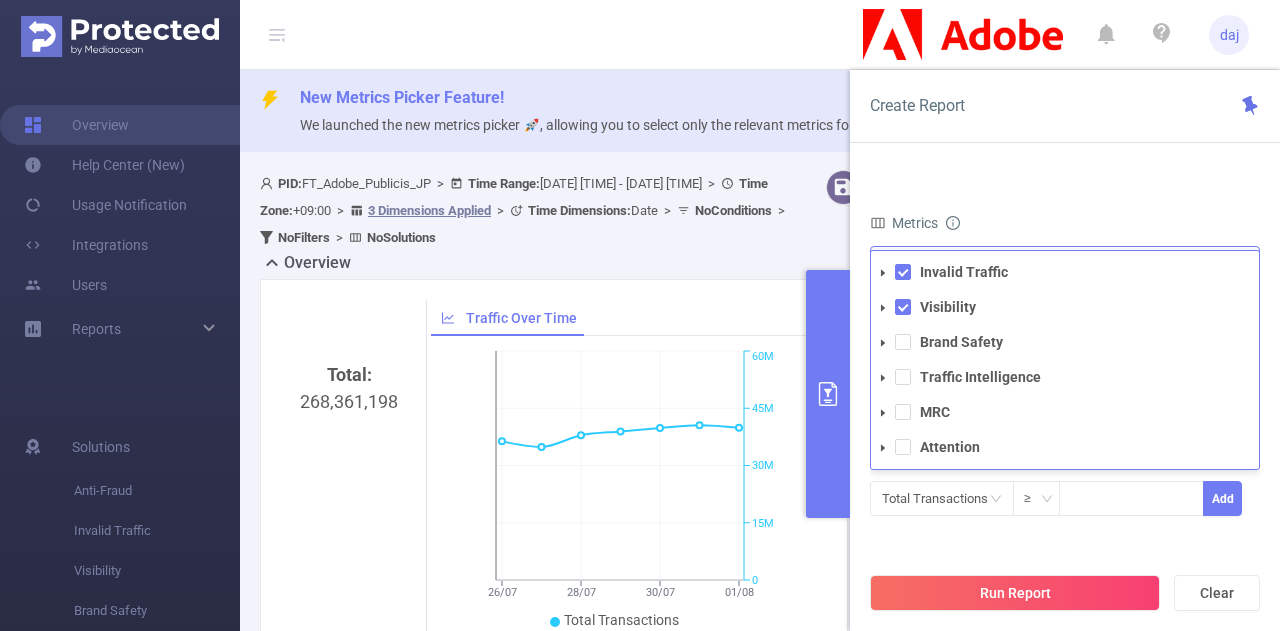 click 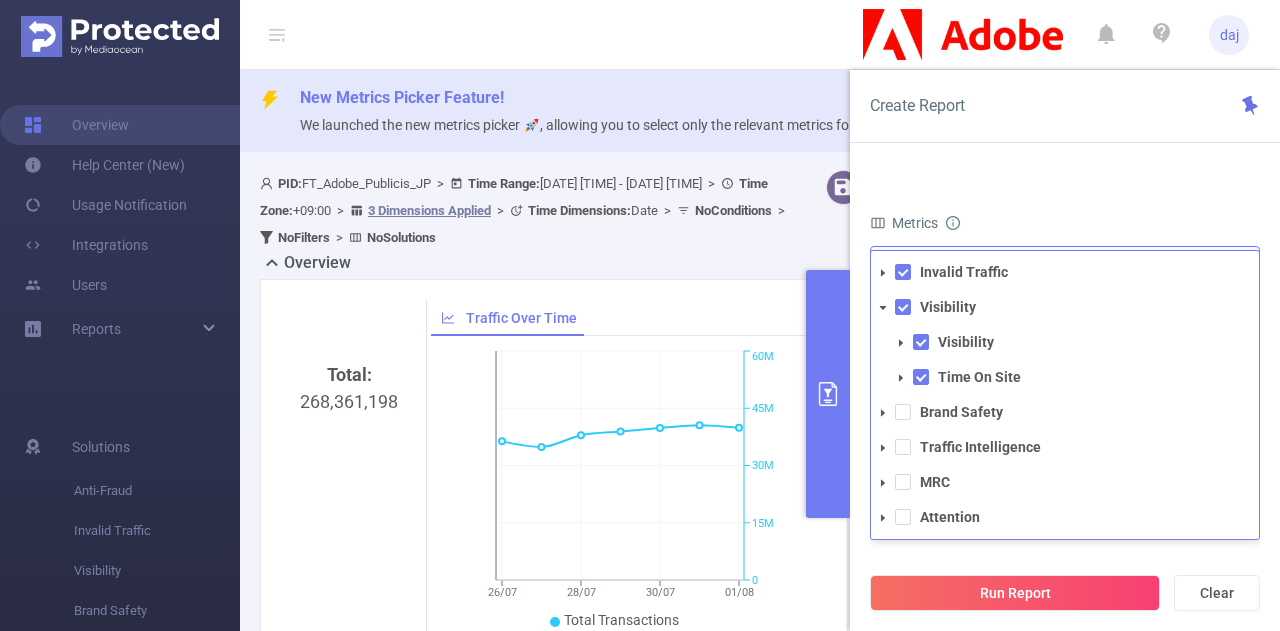 click 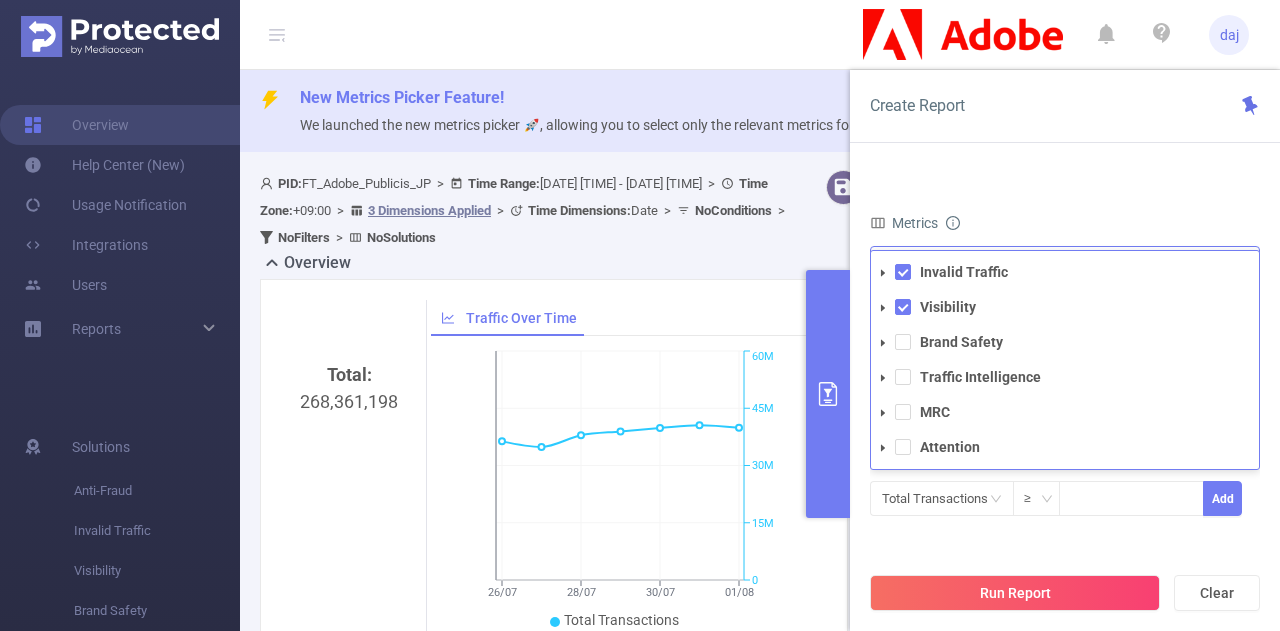 click on "Attention" at bounding box center [1065, 447] 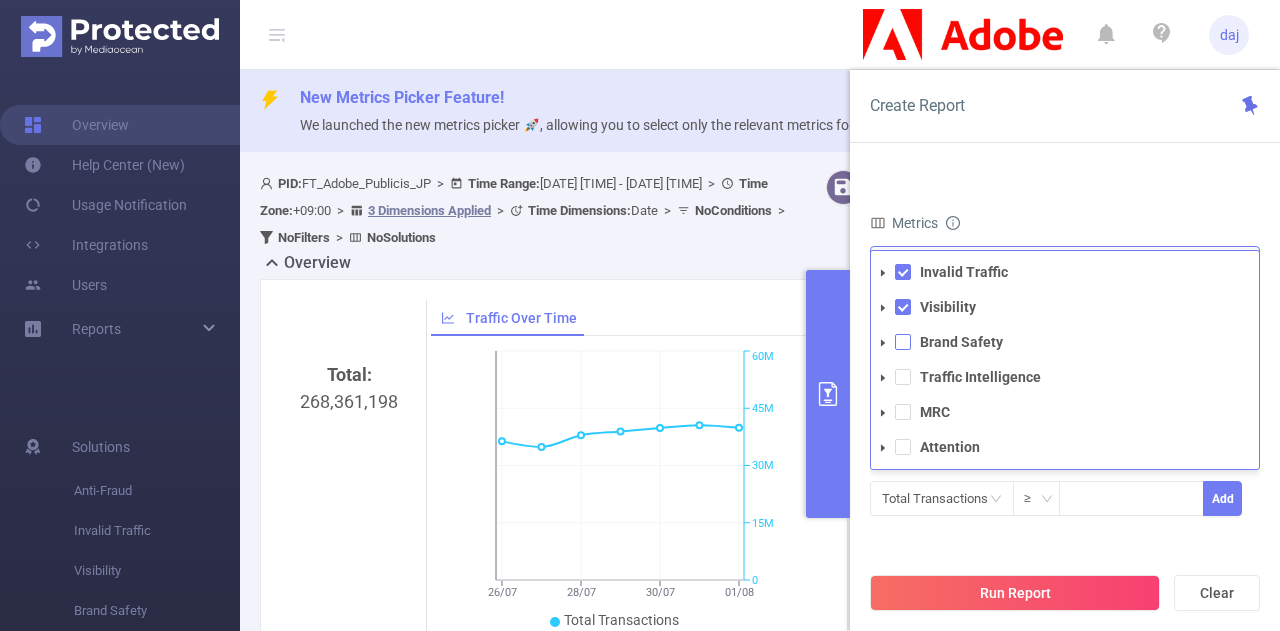click at bounding box center [903, 342] 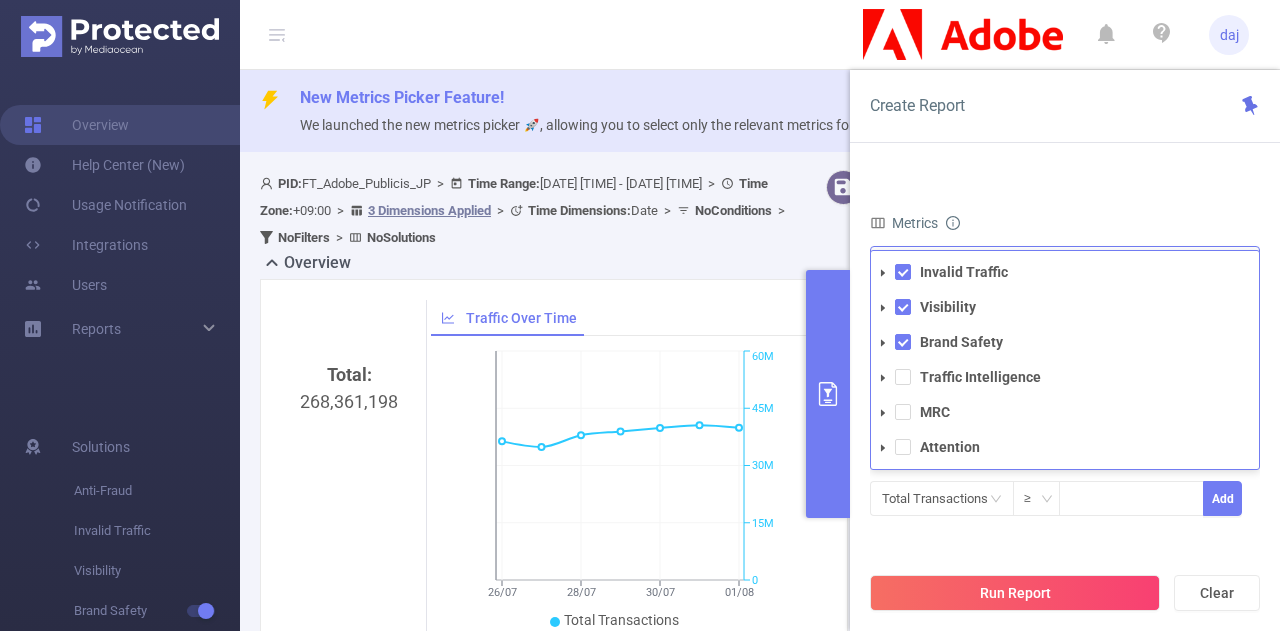 click on "Traffic Intelligence" at bounding box center [1065, 377] 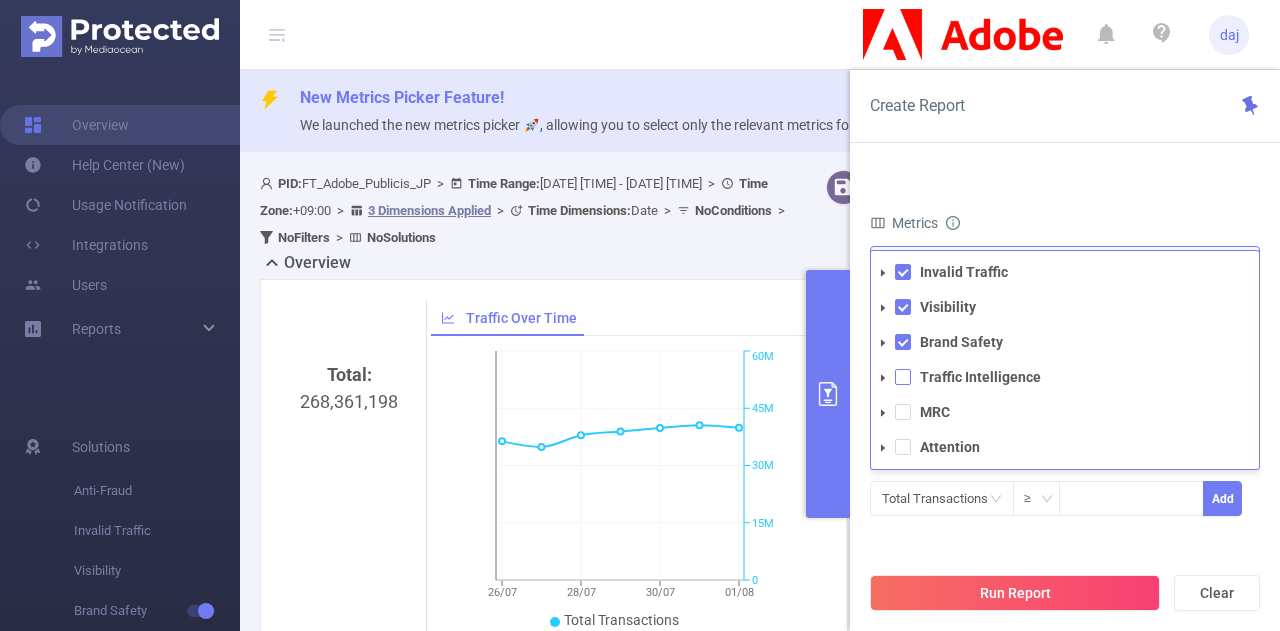 click at bounding box center (903, 377) 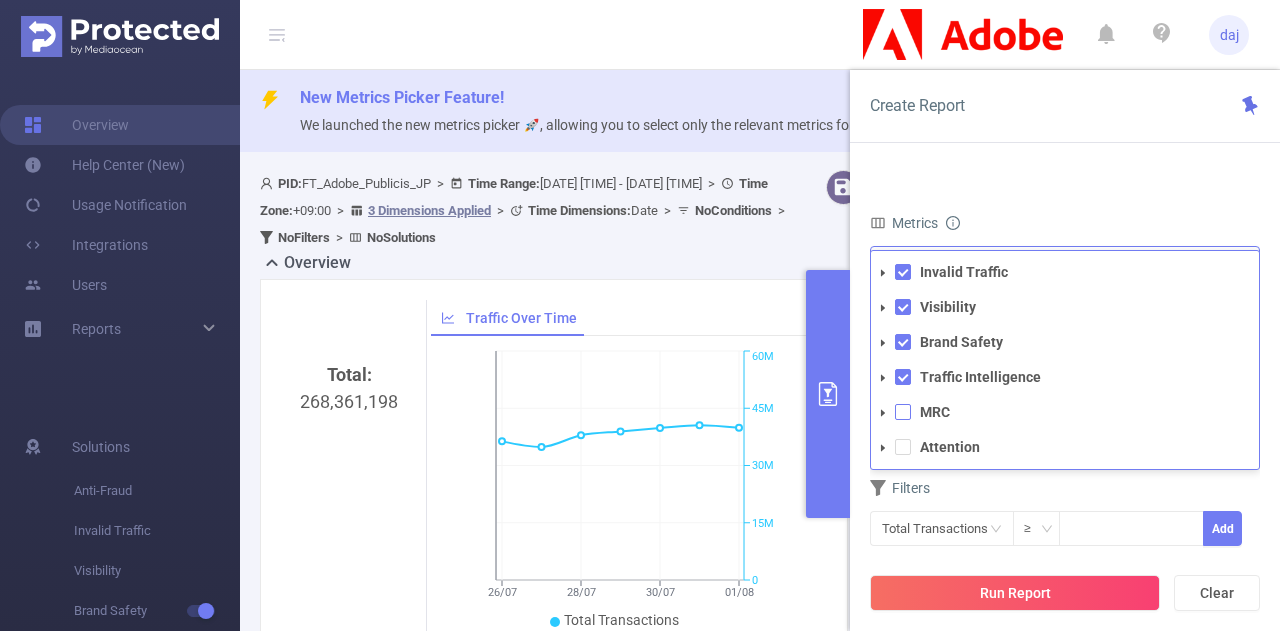 click at bounding box center [903, 412] 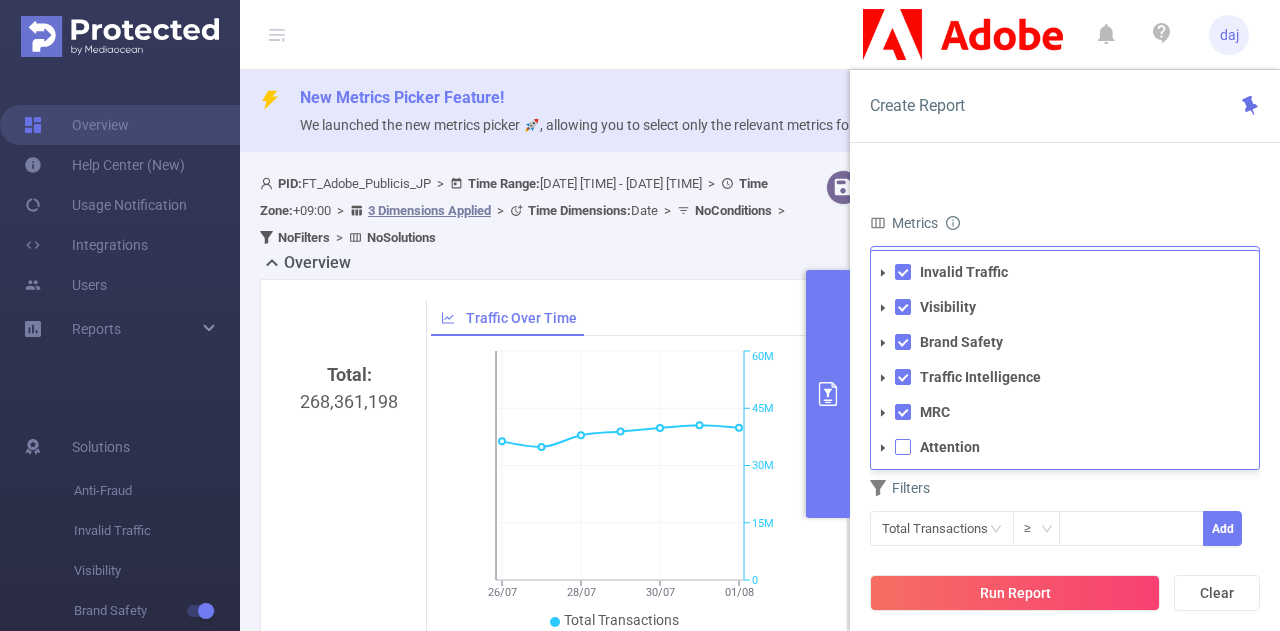 click at bounding box center (903, 447) 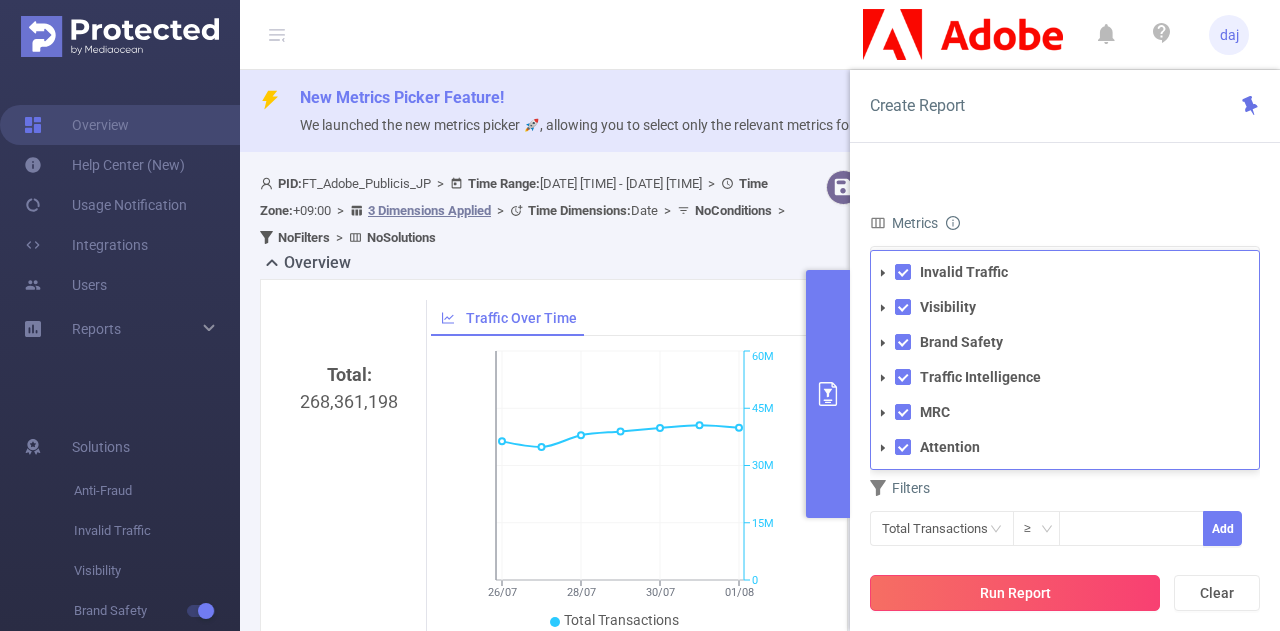 click on "Run Report" at bounding box center (1015, 593) 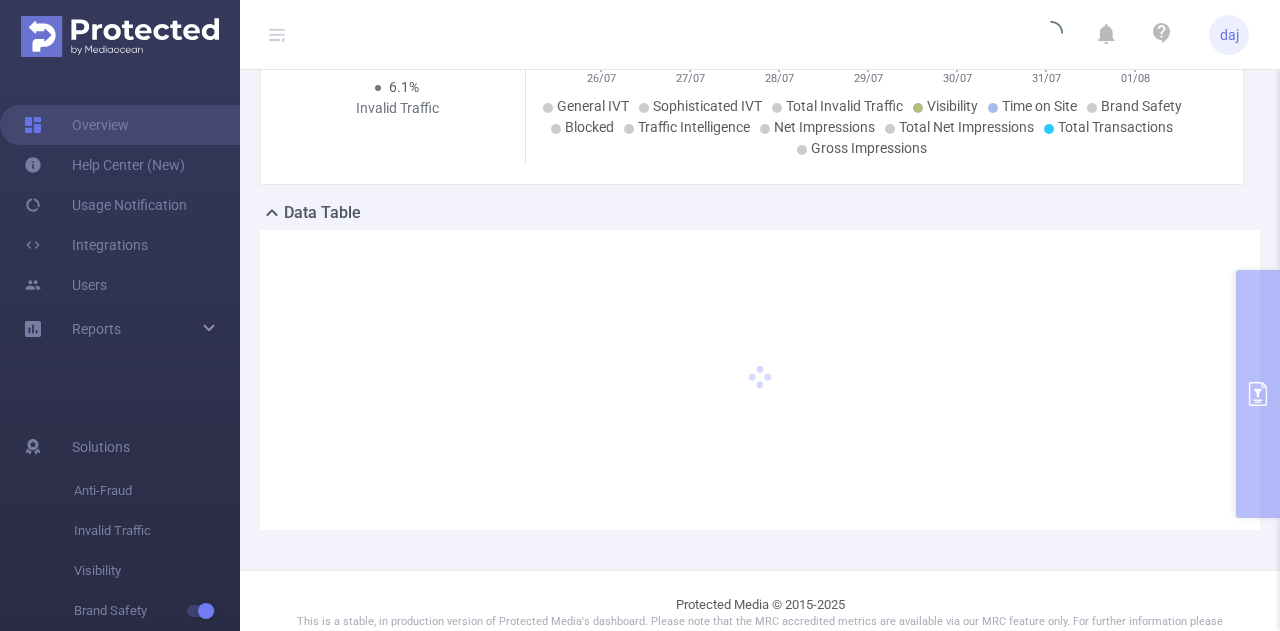 scroll, scrollTop: 446, scrollLeft: 0, axis: vertical 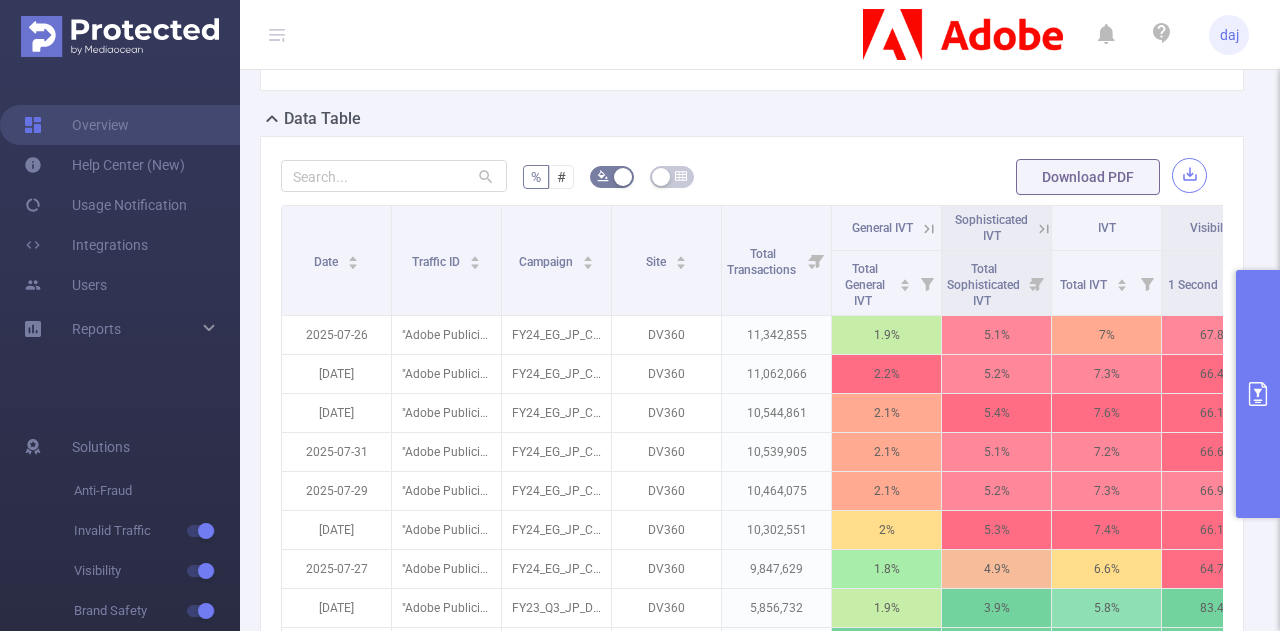 click at bounding box center (1189, 175) 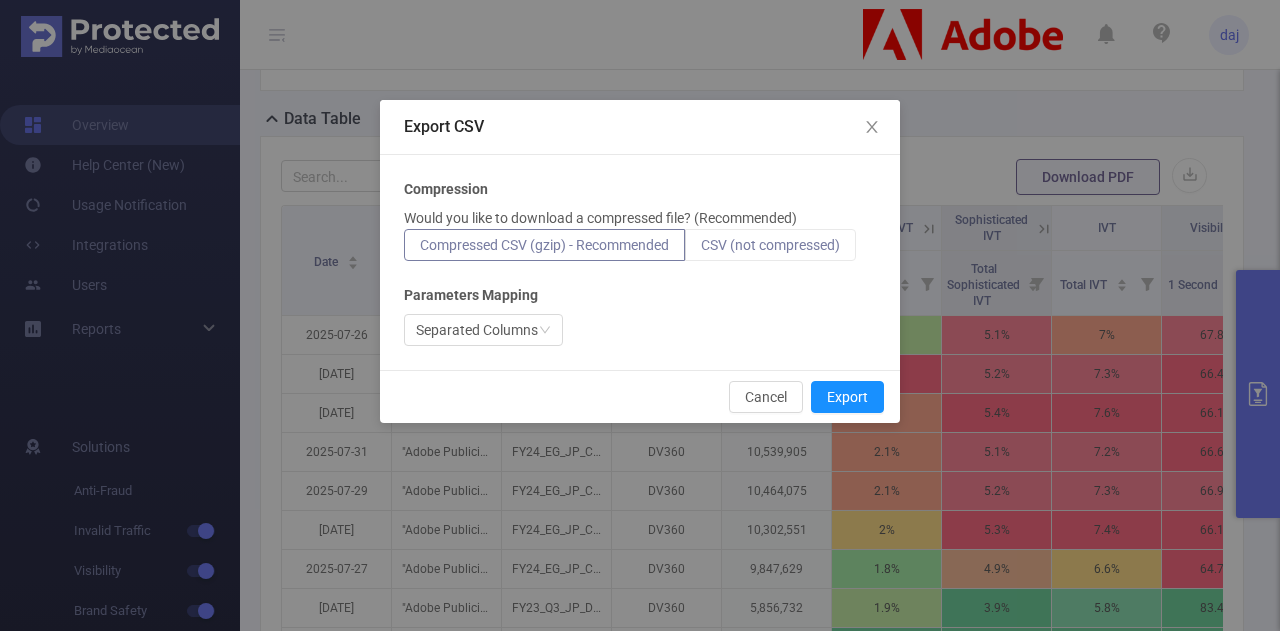 click on "CSV (not compressed)" at bounding box center (770, 245) 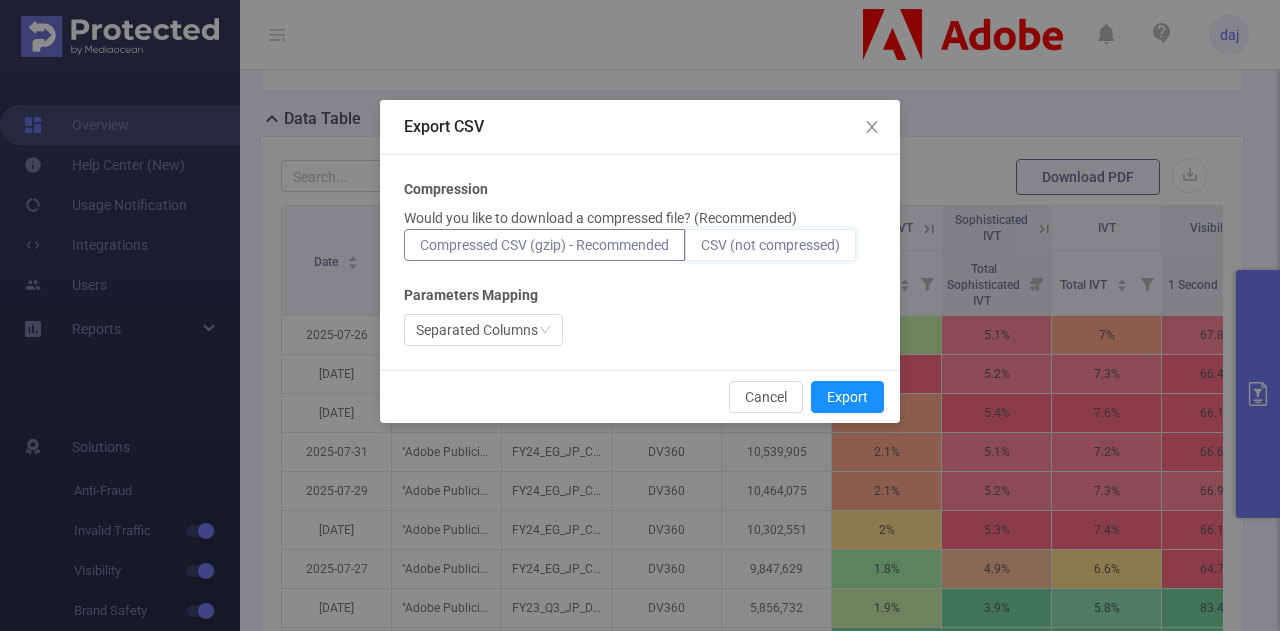 click on "CSV (not compressed)" at bounding box center [701, 250] 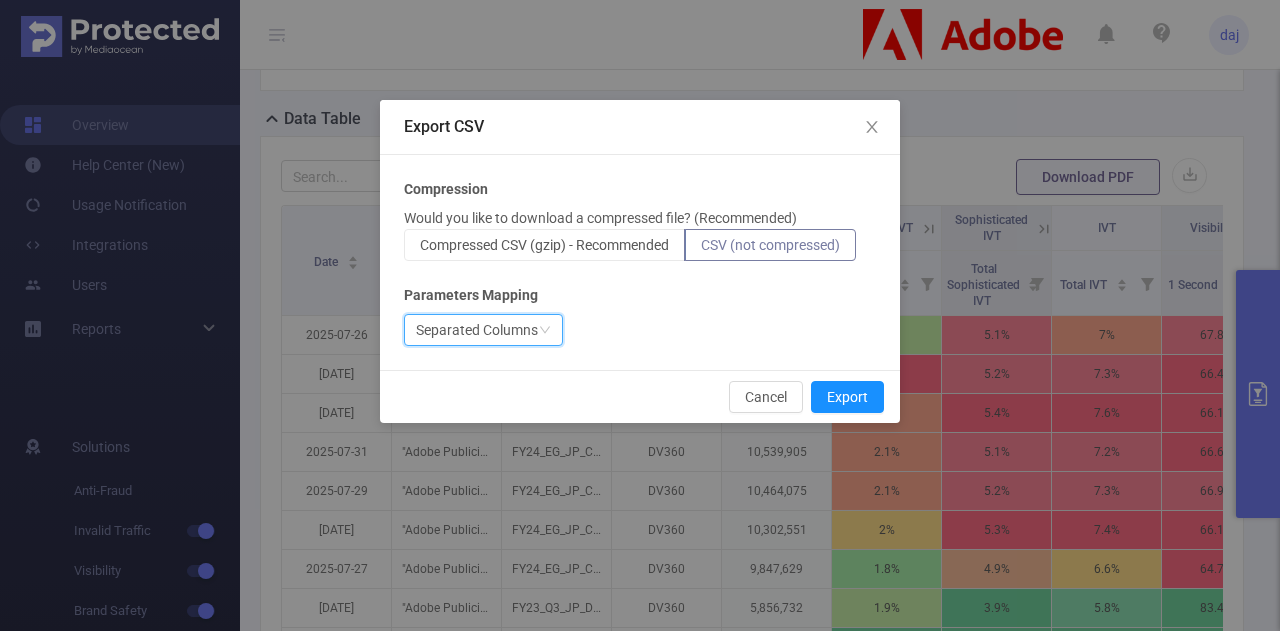 click on "Separated Columns" at bounding box center (477, 330) 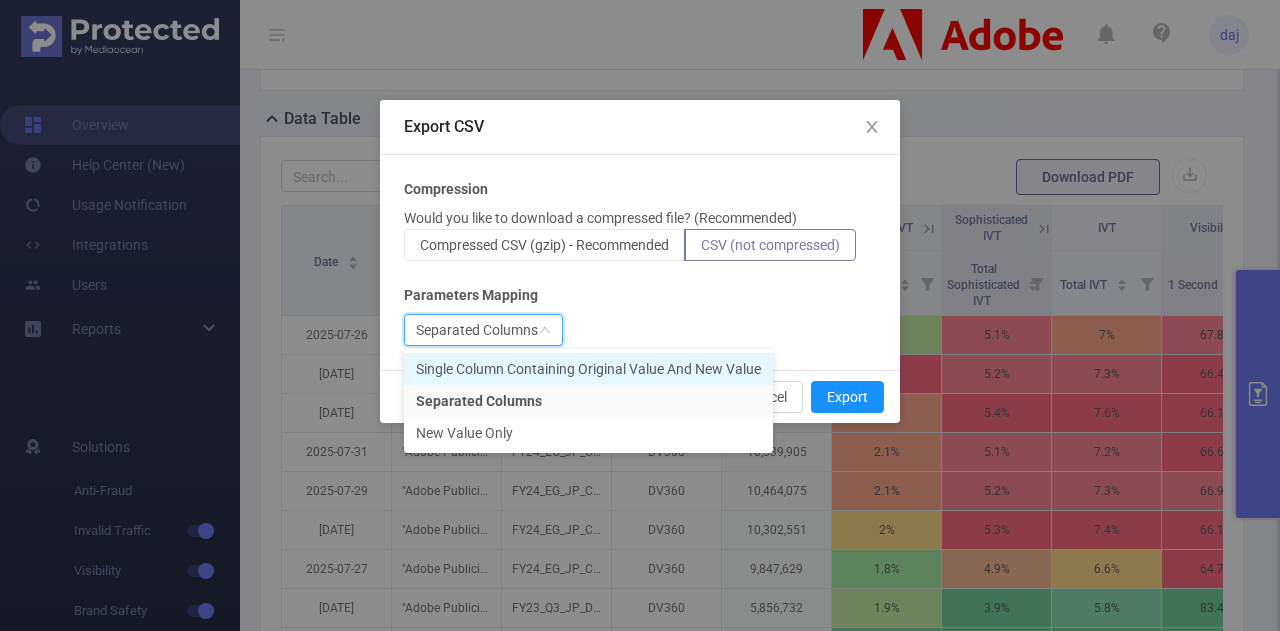 click on "Single Column Containing Original Value And New Value" at bounding box center (588, 369) 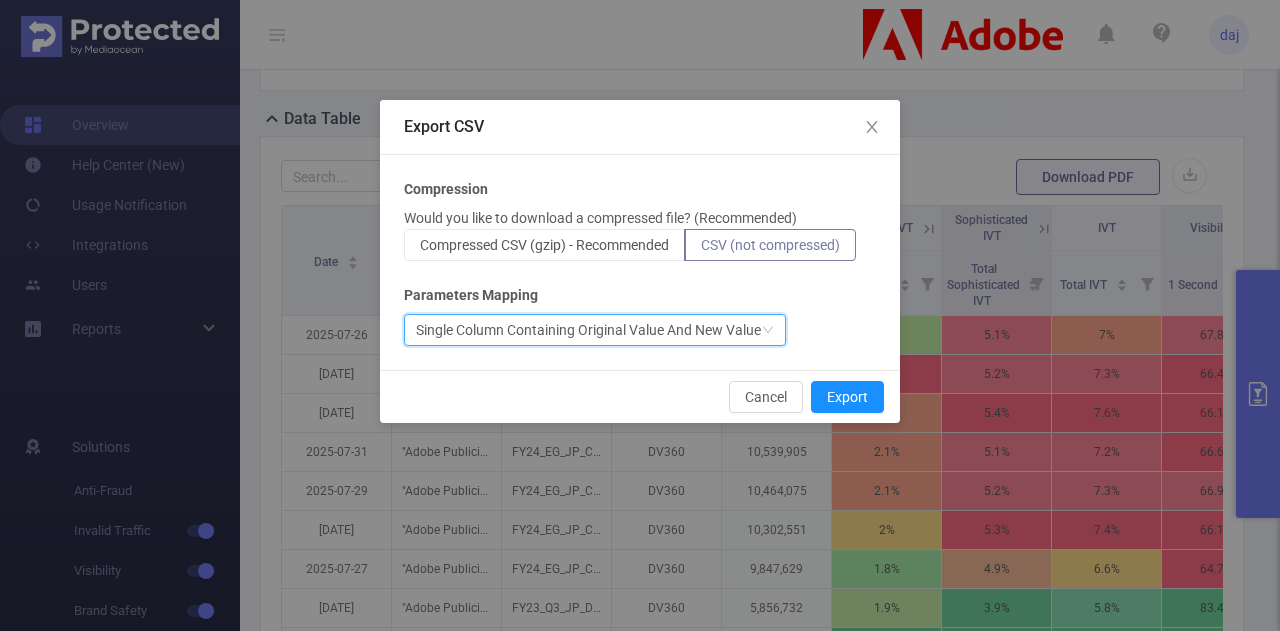 click on "Single Column Containing Original Value And New Value" at bounding box center (588, 330) 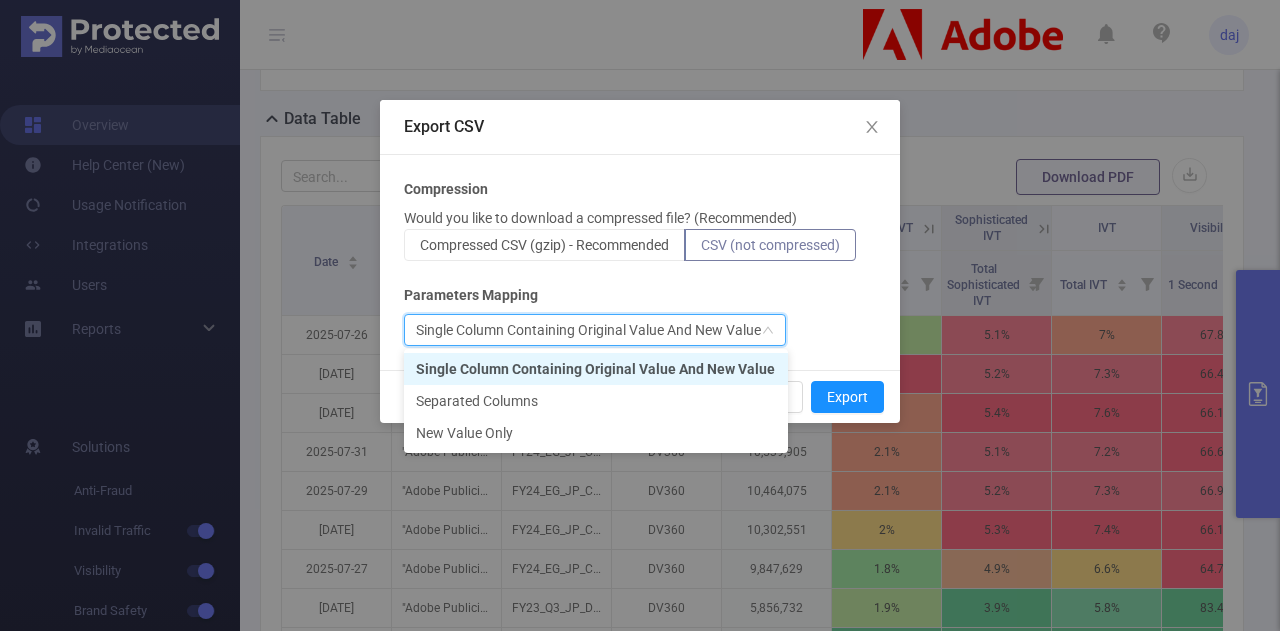 click on "Single Column Containing Original Value And New Value" at bounding box center (640, 330) 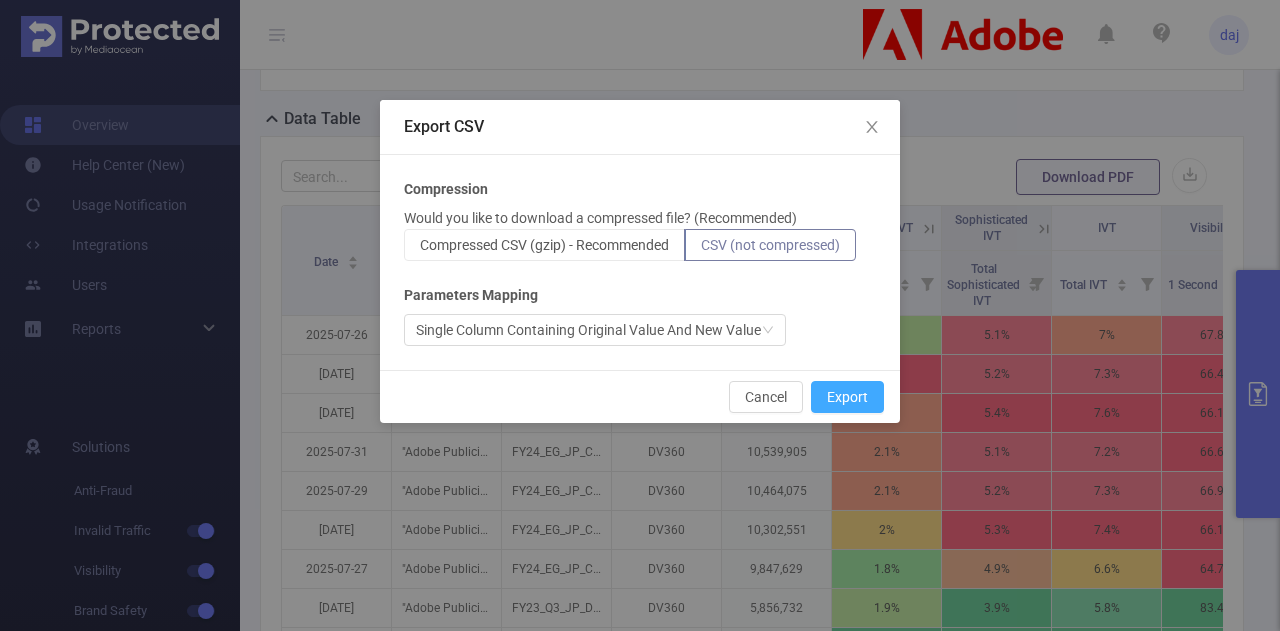 click on "Export" at bounding box center (847, 397) 